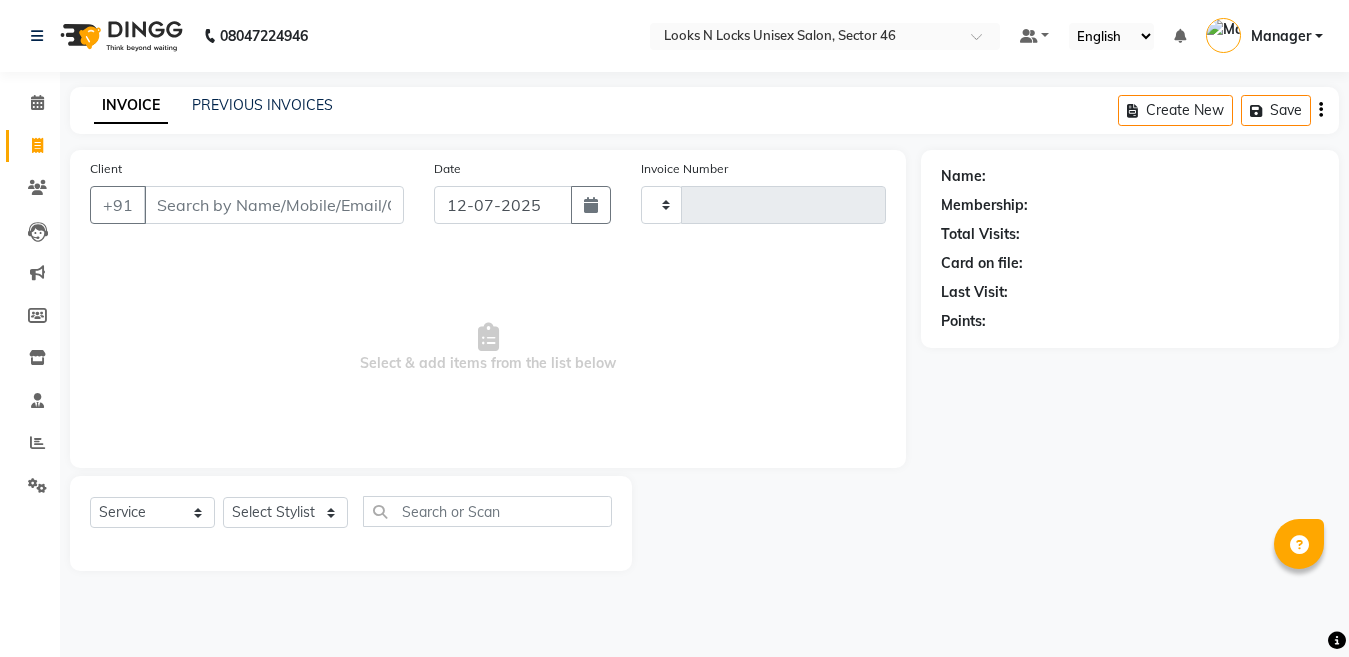 select on "service" 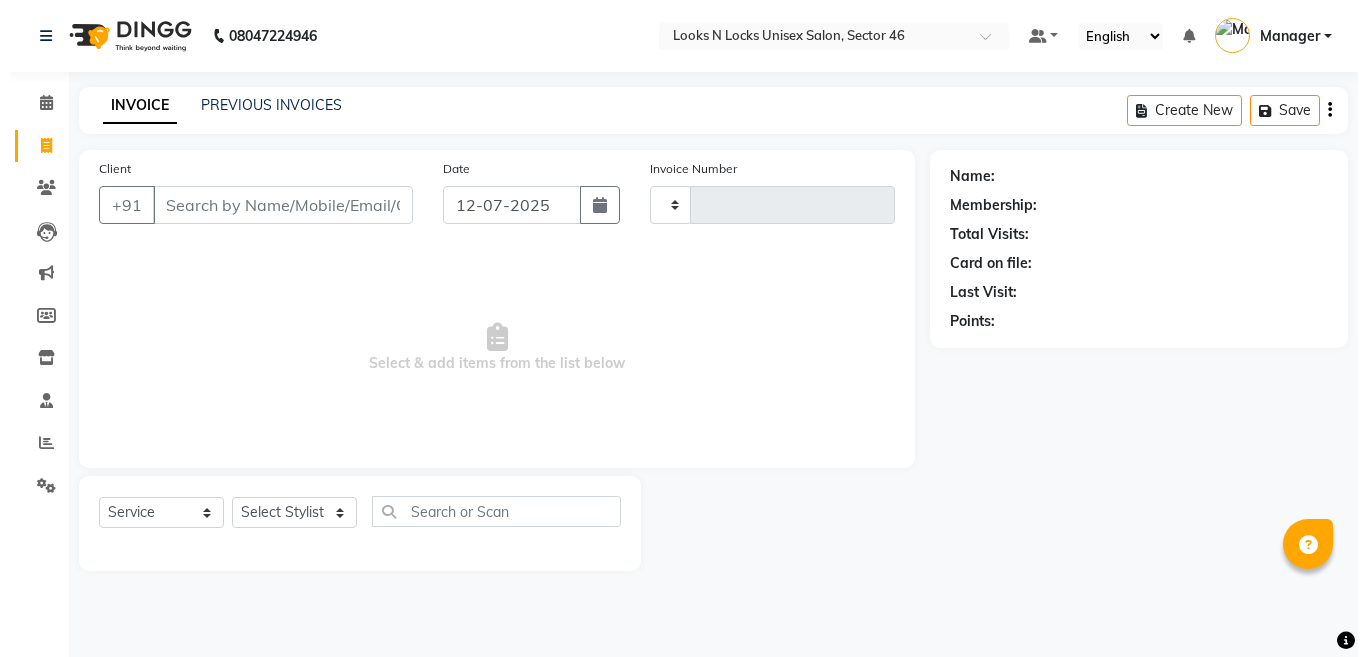 scroll, scrollTop: 0, scrollLeft: 0, axis: both 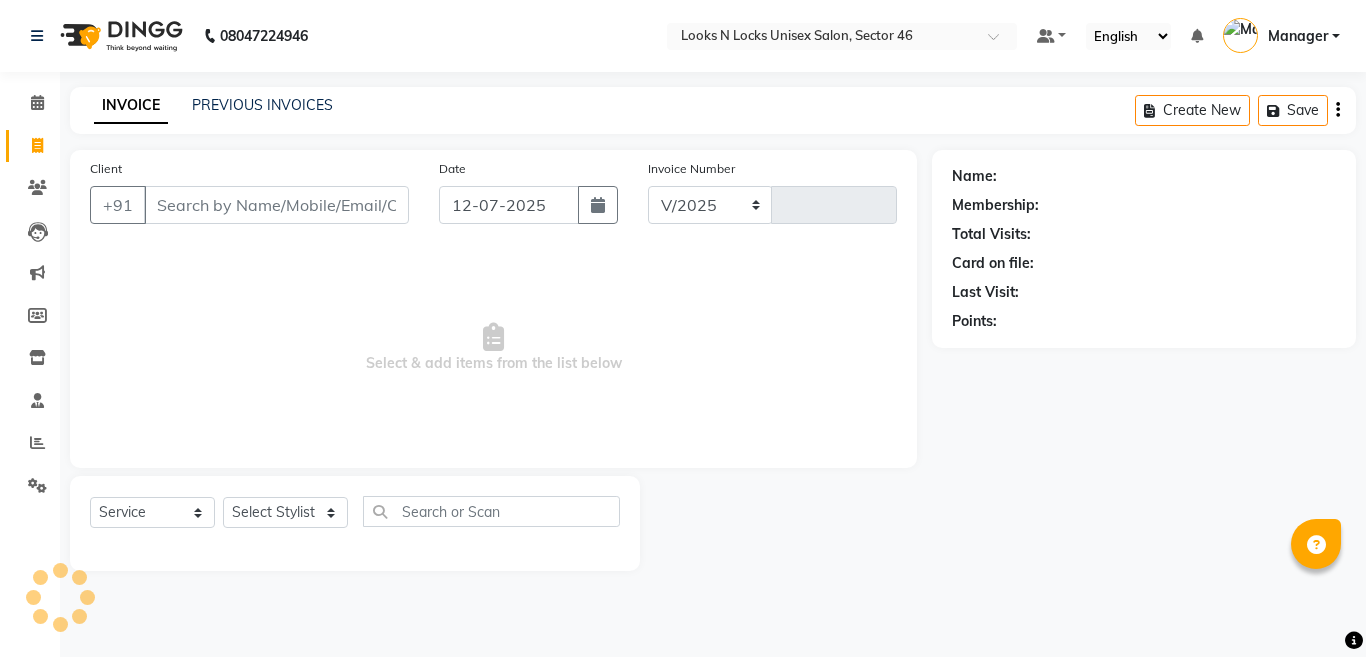 select on "3904" 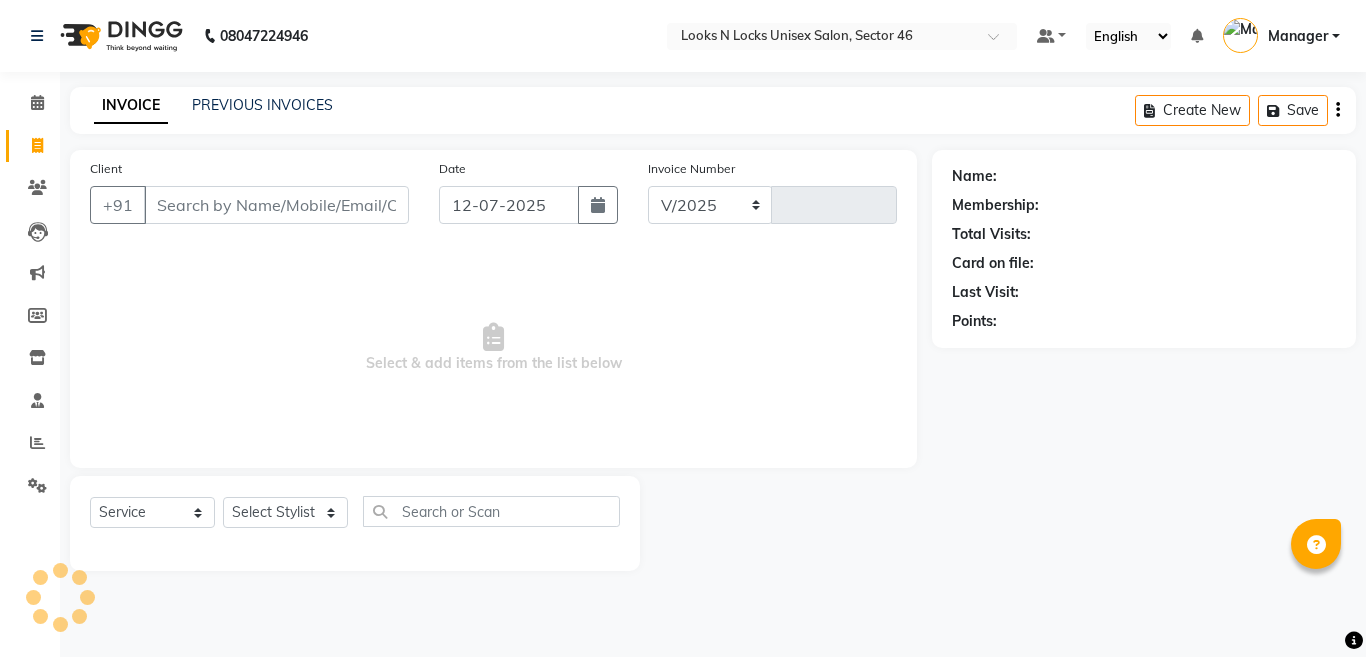 type on "0542" 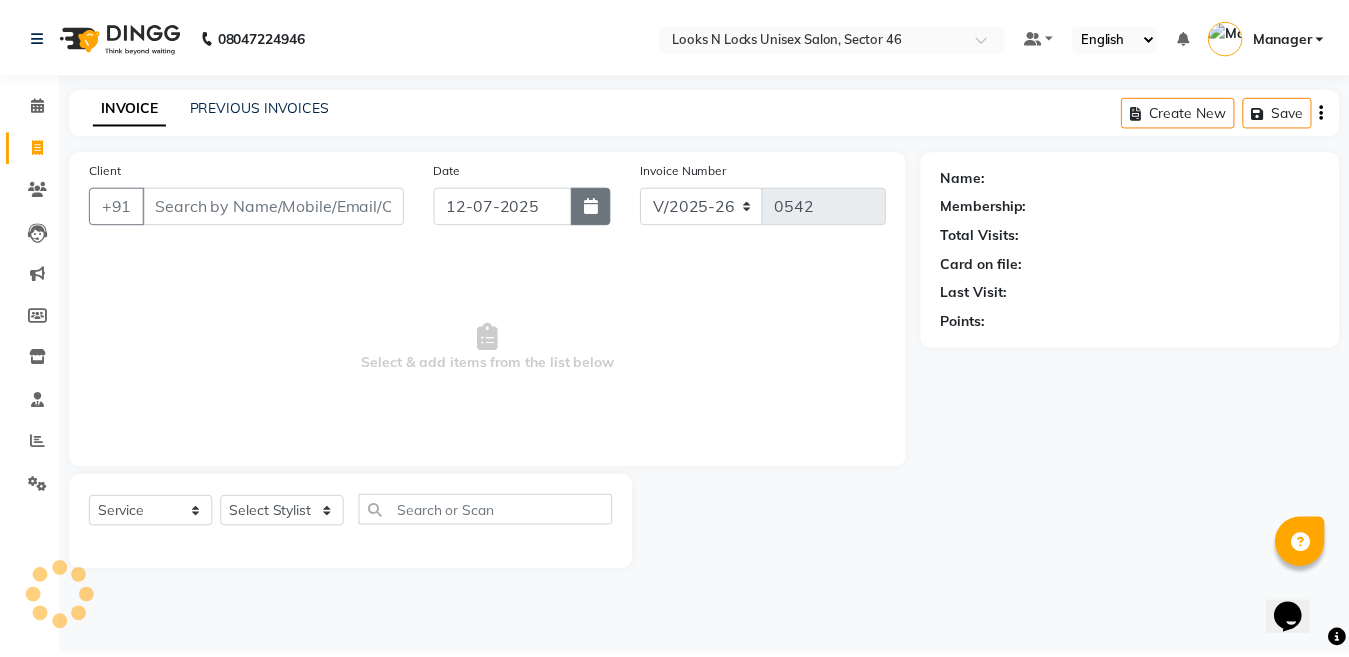 scroll, scrollTop: 0, scrollLeft: 0, axis: both 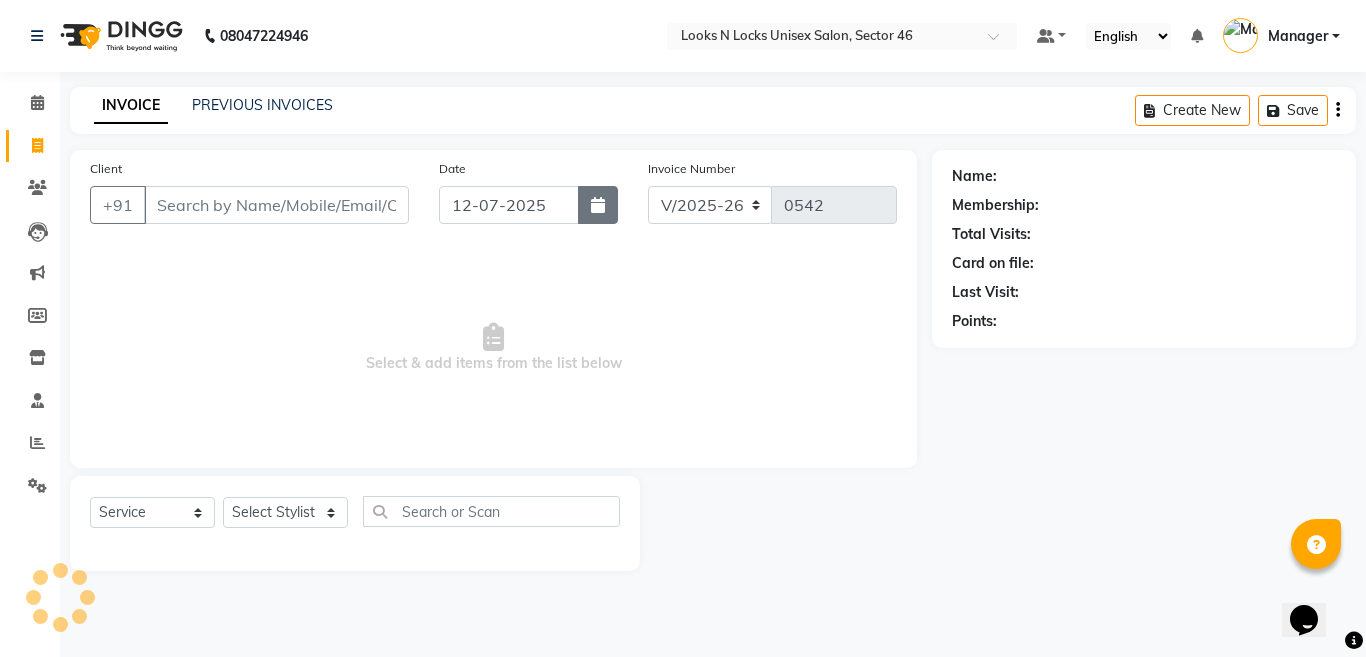 click 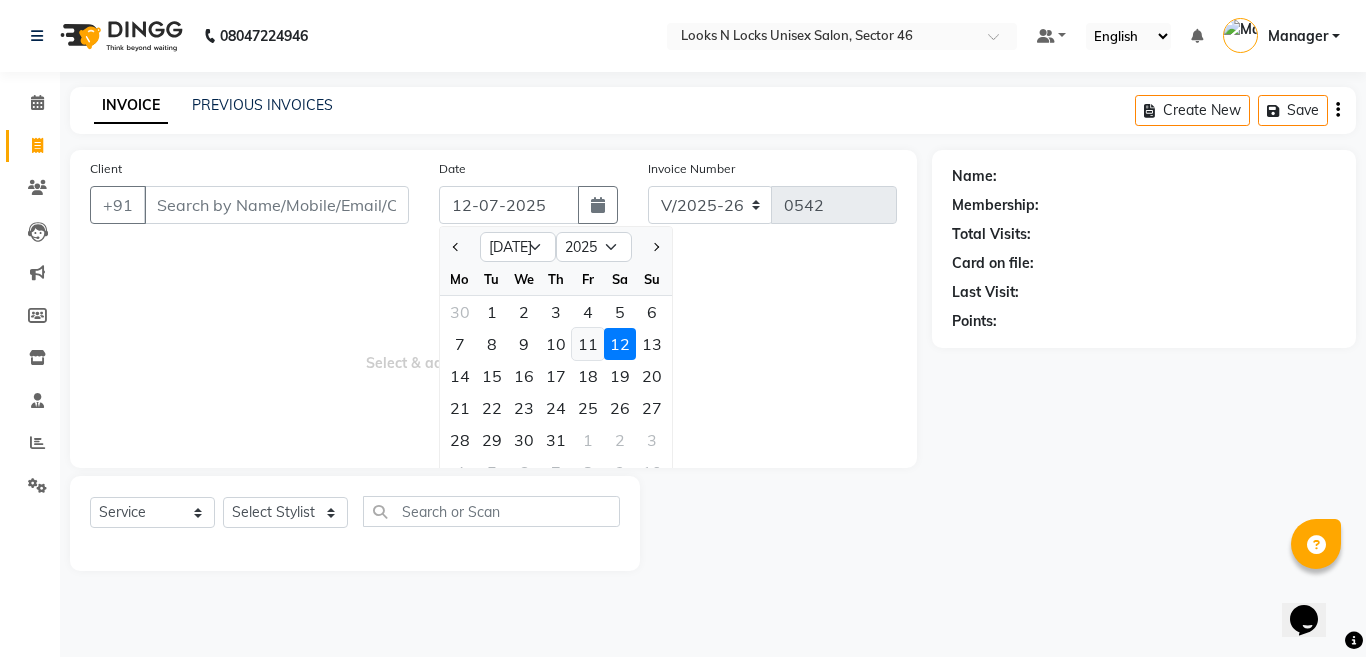 click on "11" 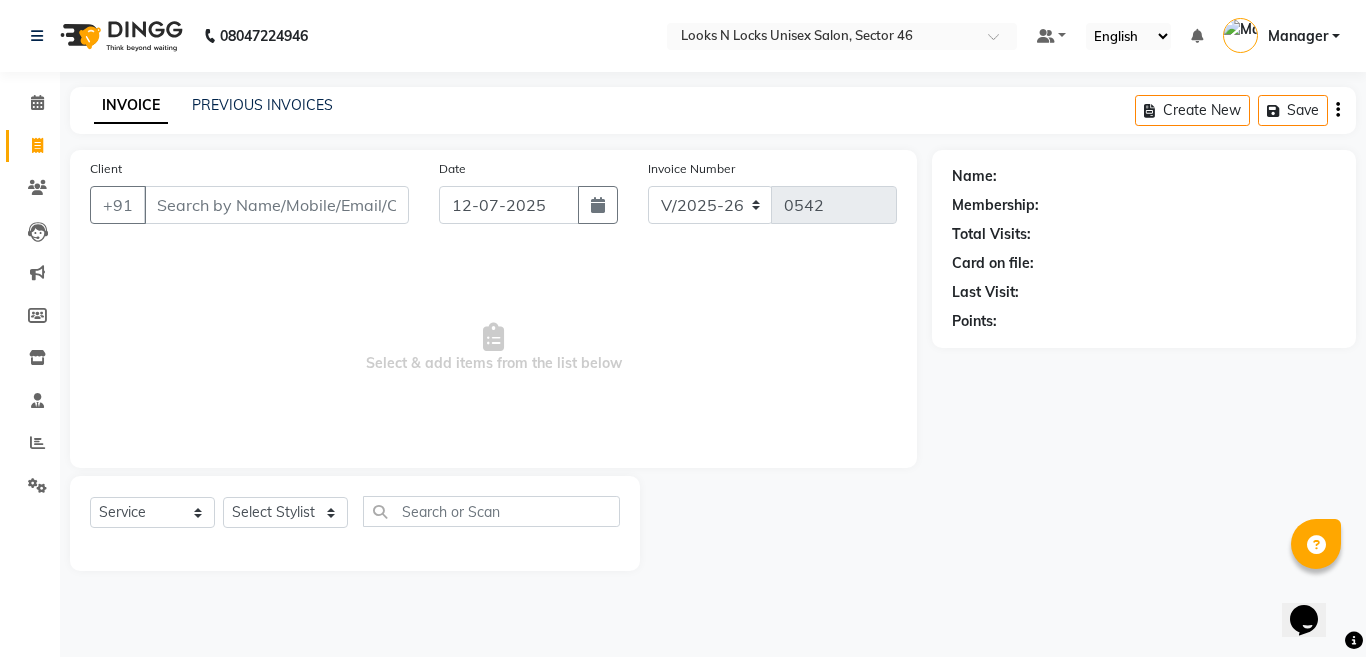 type on "[DATE]" 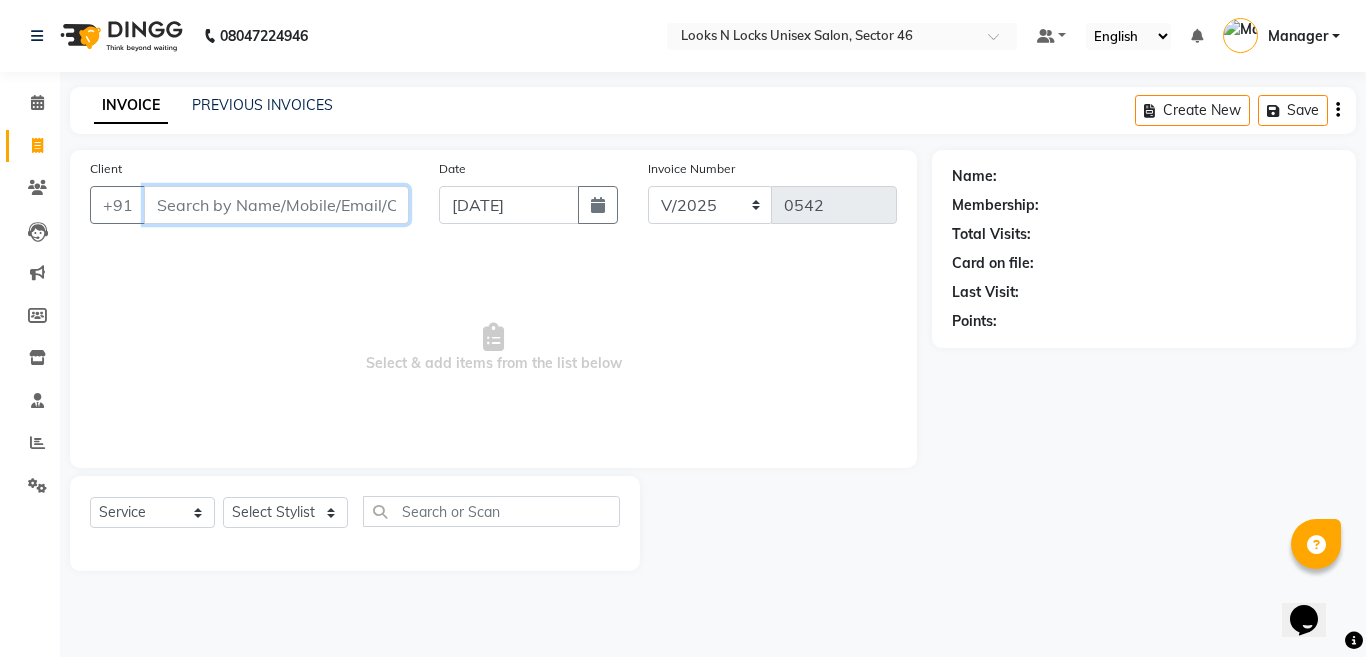 click on "Client" at bounding box center (276, 205) 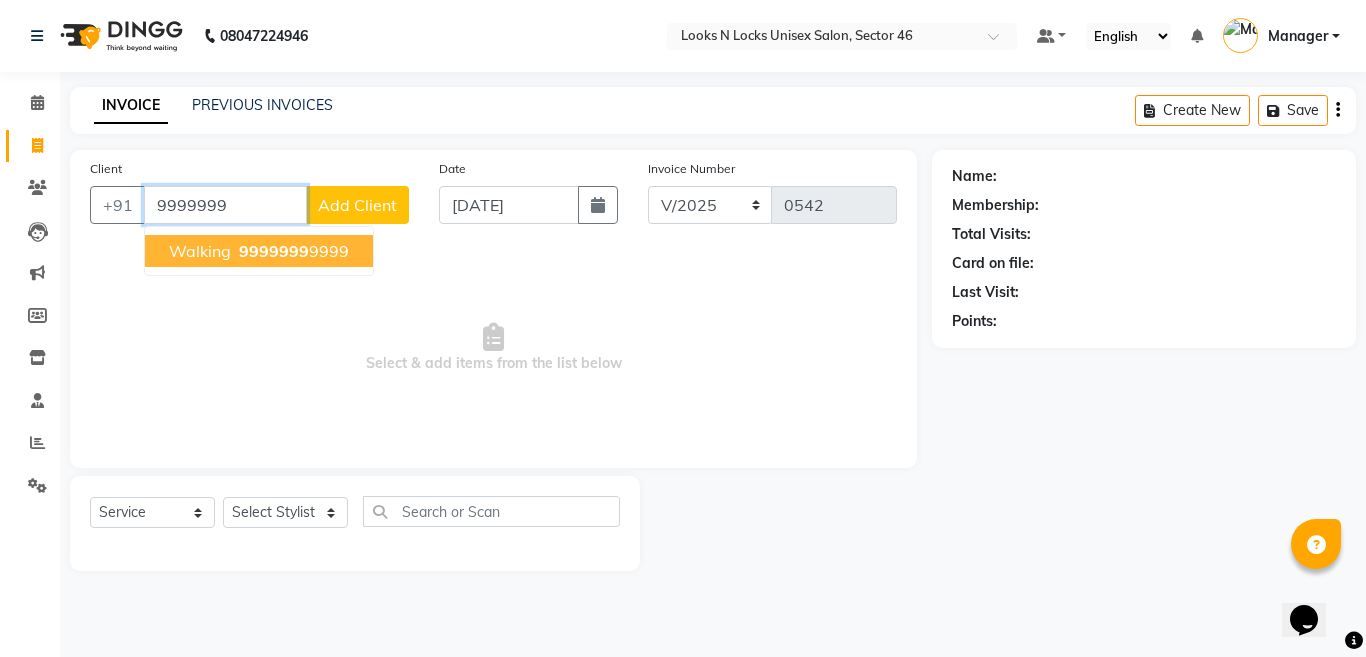 click on "9999999" at bounding box center (274, 251) 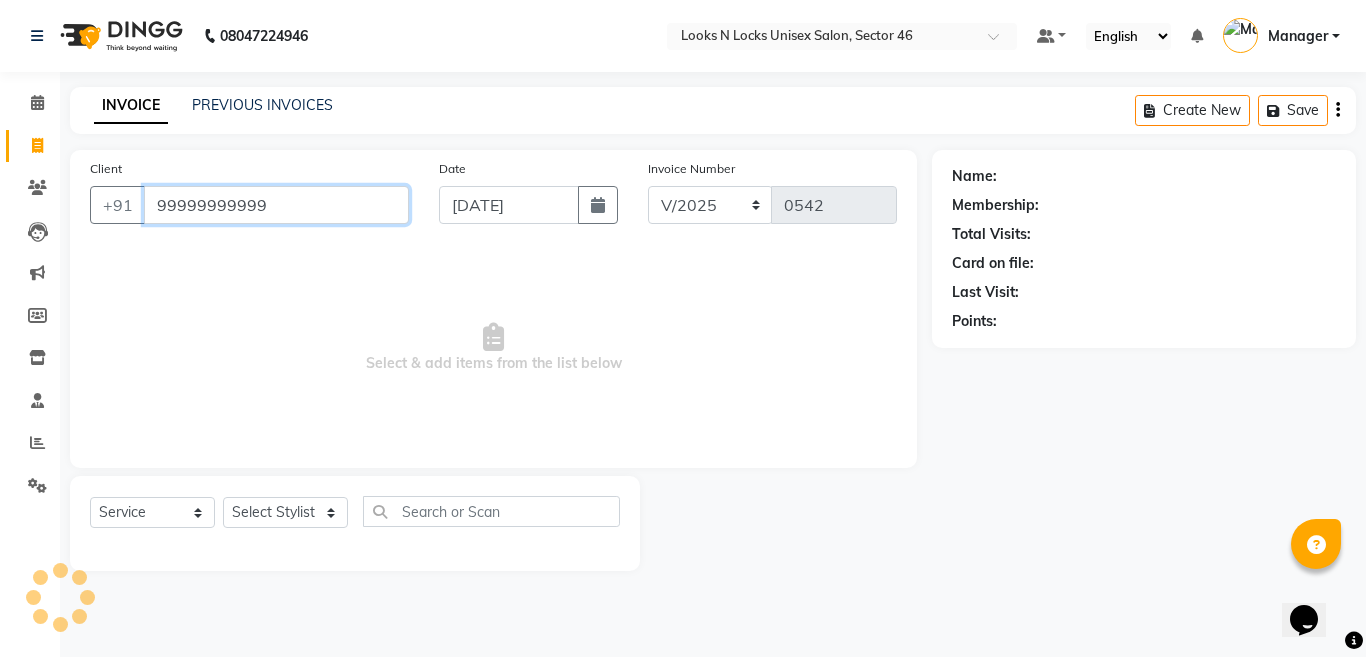 type on "99999999999" 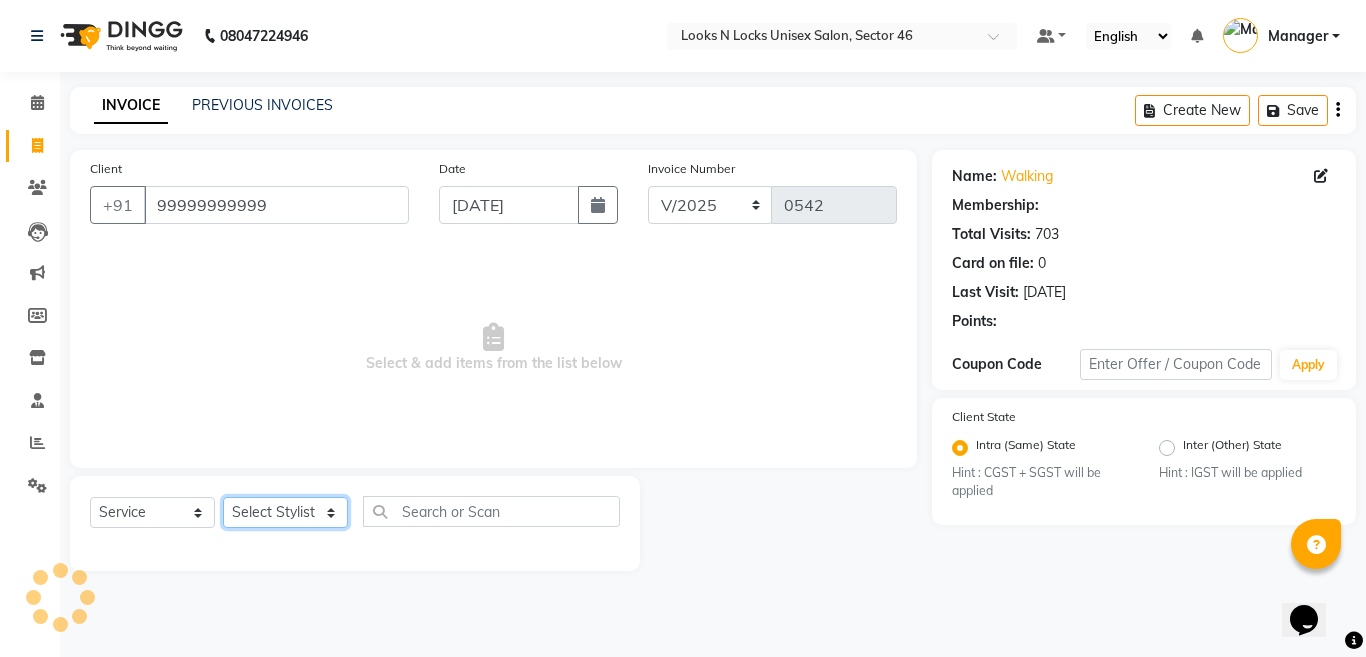 click on "Select Stylist [PERSON_NAME] Aalam Sheikh [PERSON_NAME] [PERSON_NAME] Gaurav [PERSON_NAME] [PERSON_NAME] [PERSON_NAME] maam Lucky Manager [PERSON_NAME] [PERSON_NAME] Ram [PERSON_NAME] Shilpa ( sunita) [PERSON_NAME] [PERSON_NAME] [PERSON_NAME] [PERSON_NAME]" 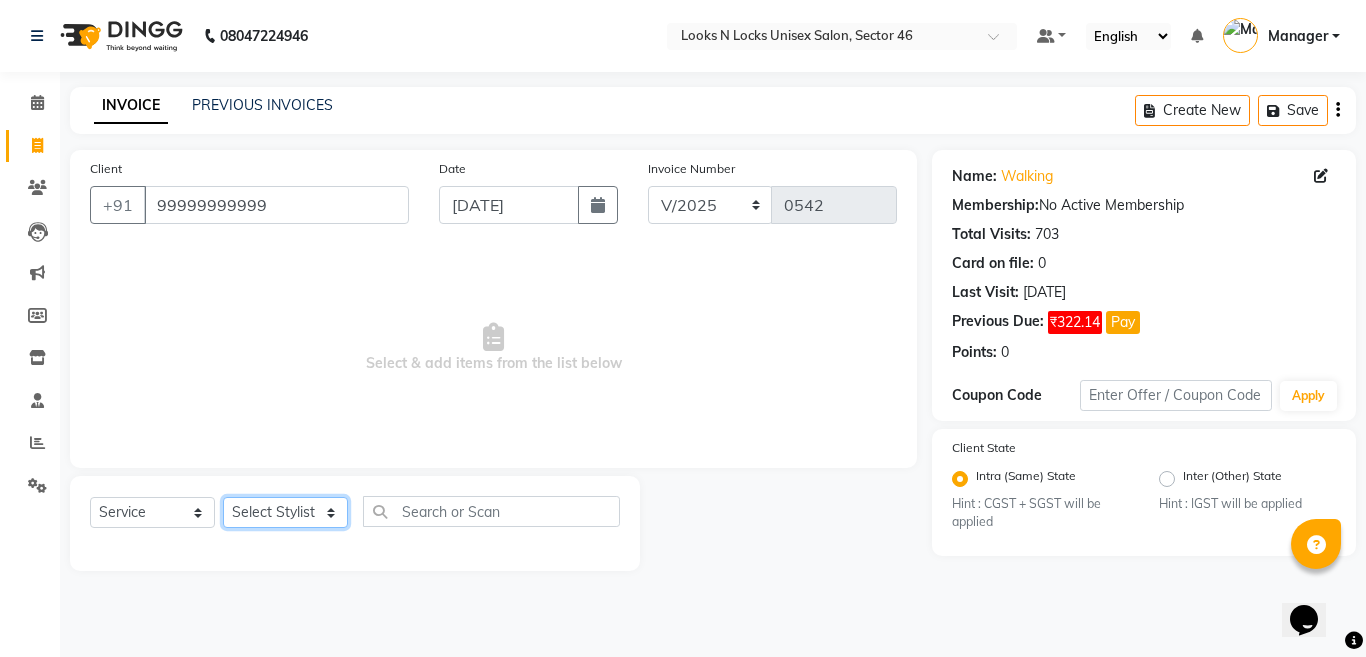 select on "58125" 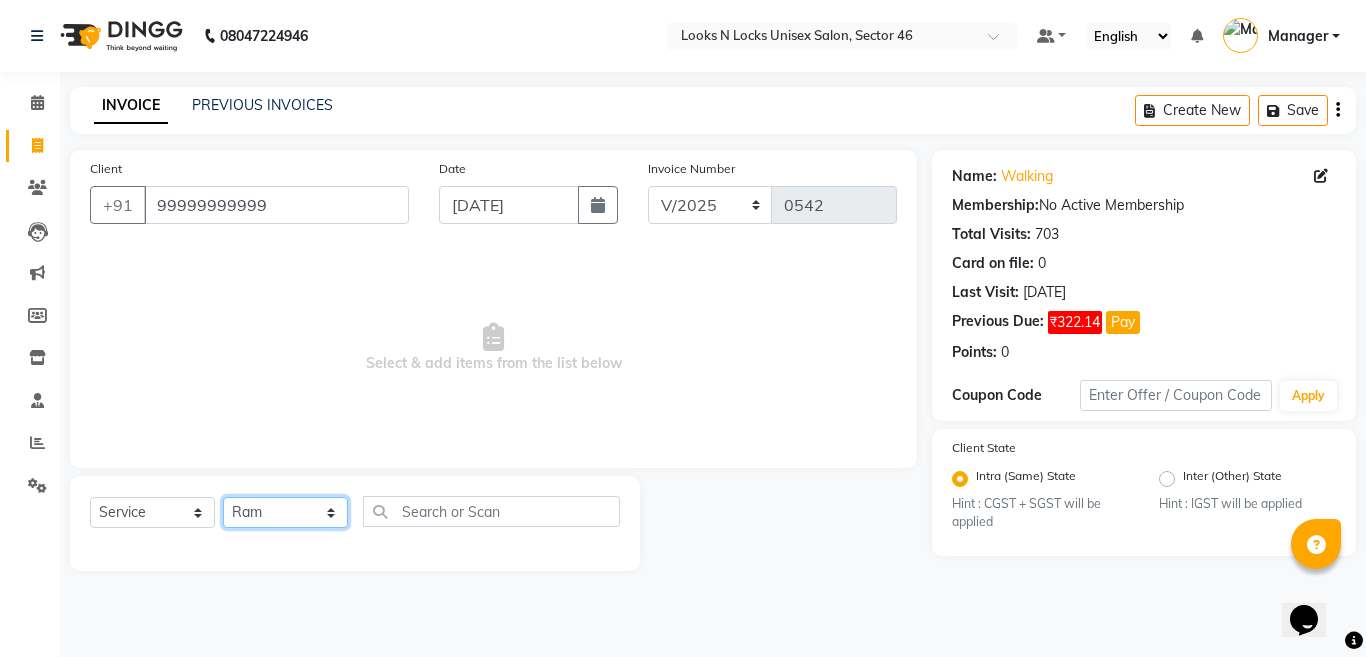 click on "Select Stylist [PERSON_NAME] Aalam Sheikh [PERSON_NAME] [PERSON_NAME] Gaurav [PERSON_NAME] [PERSON_NAME] [PERSON_NAME] maam Lucky Manager [PERSON_NAME] [PERSON_NAME] Ram [PERSON_NAME] Shilpa ( sunita) [PERSON_NAME] [PERSON_NAME] [PERSON_NAME] [PERSON_NAME]" 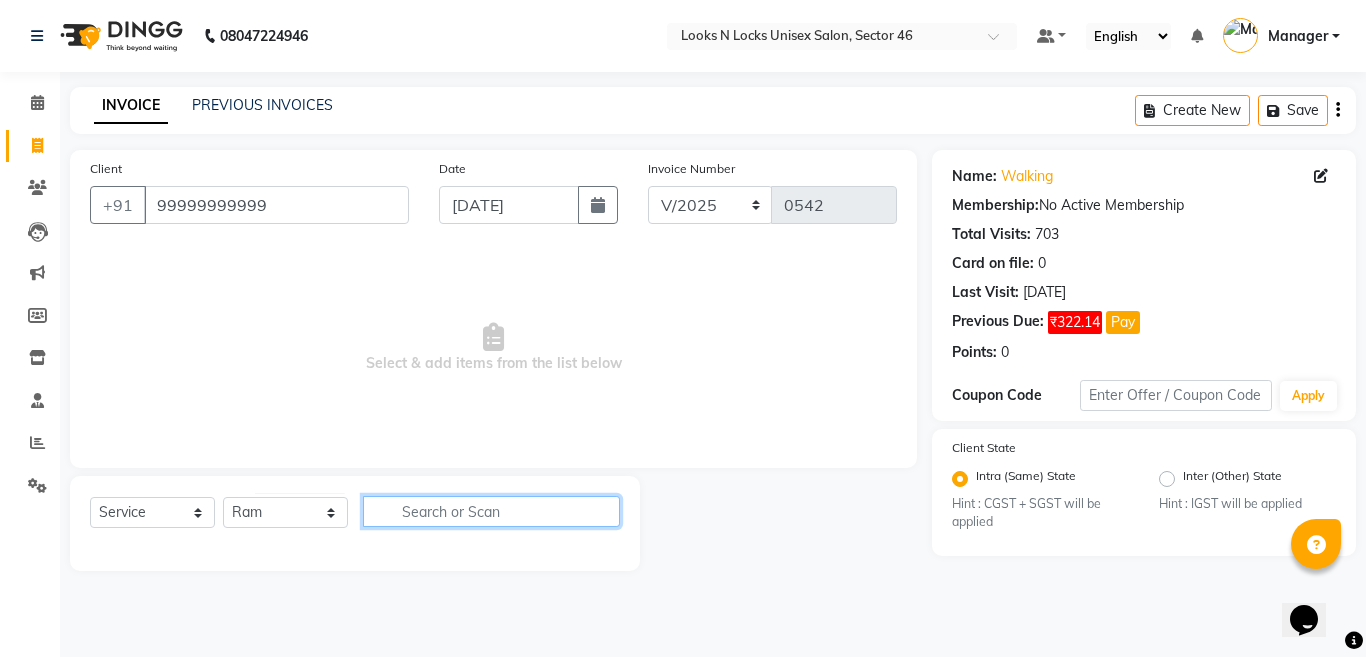 click 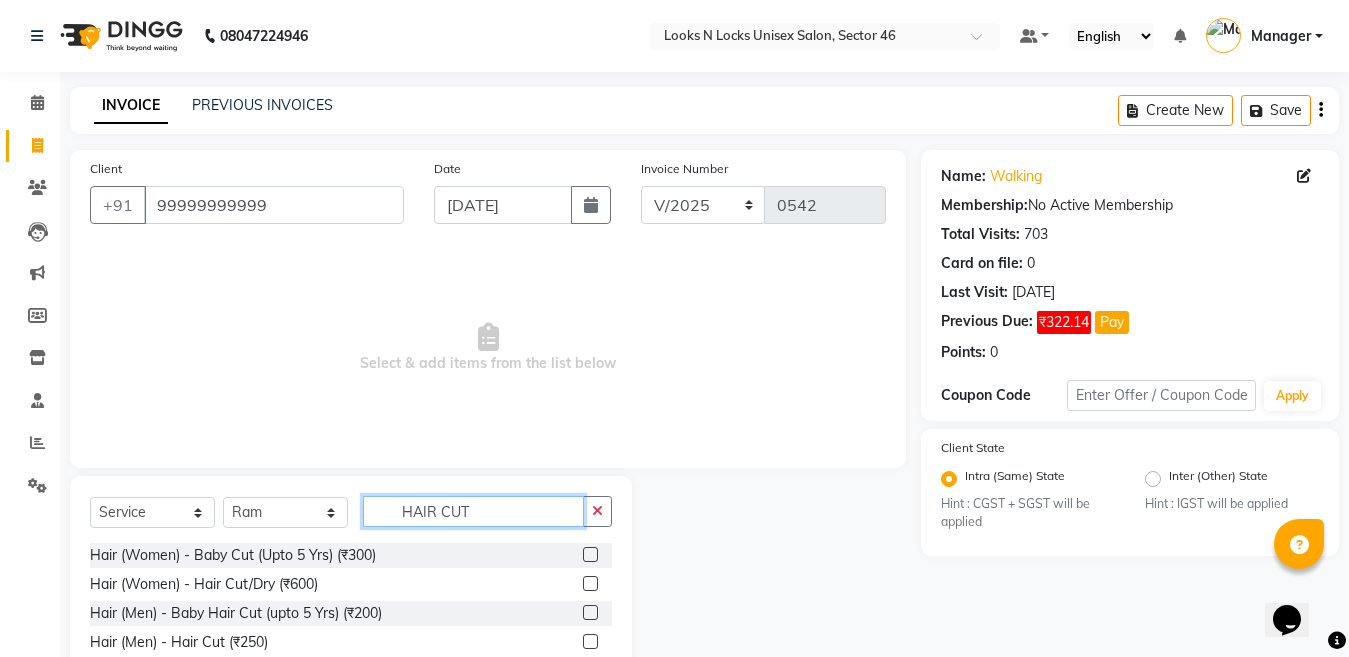type on "HAIR CUT" 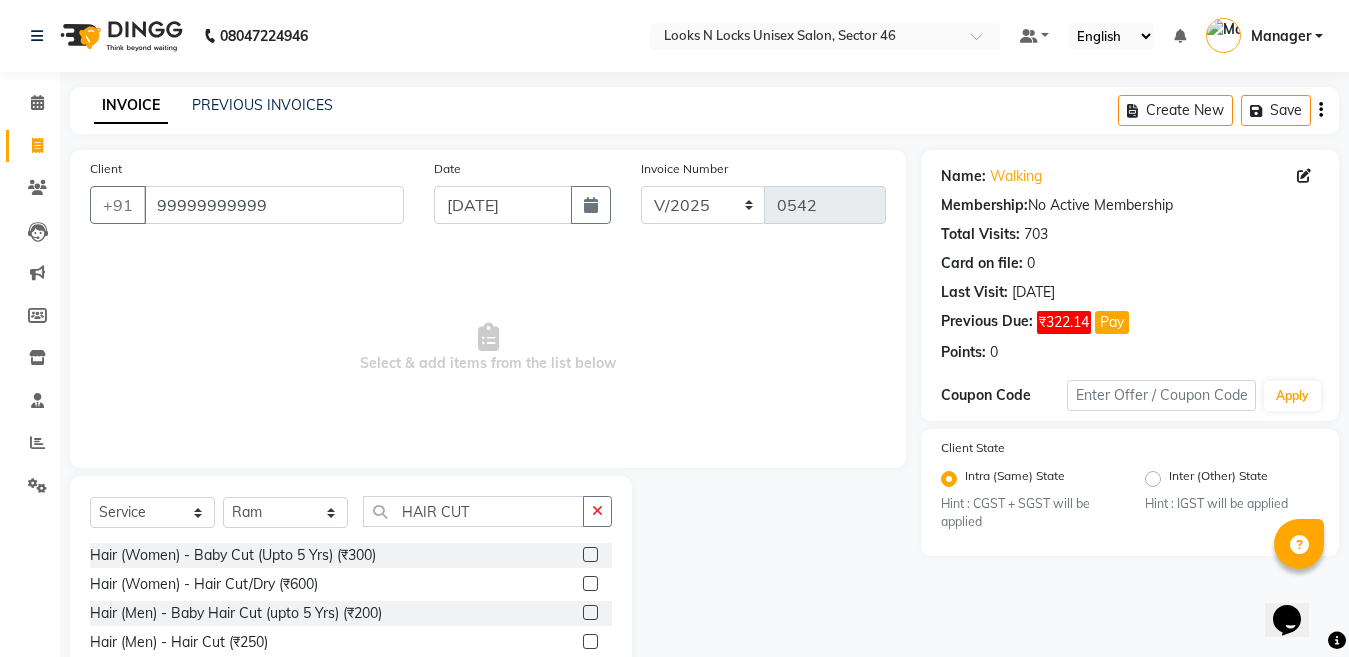 click 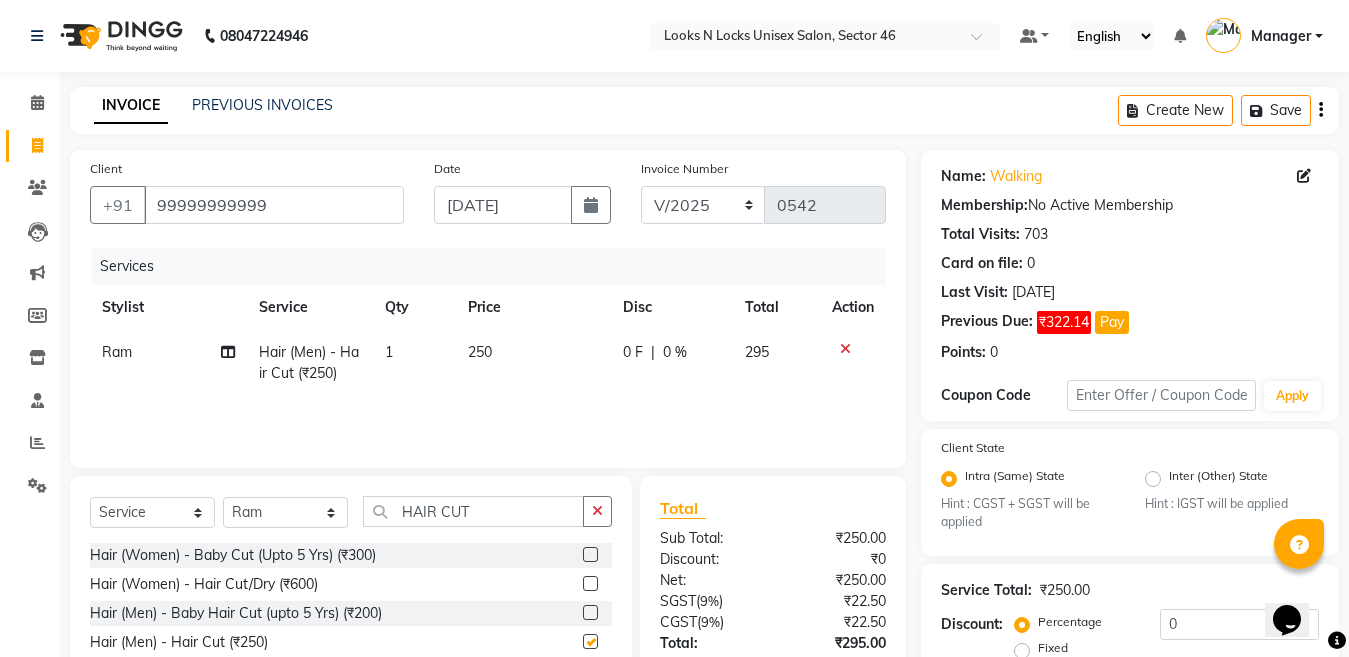 checkbox on "false" 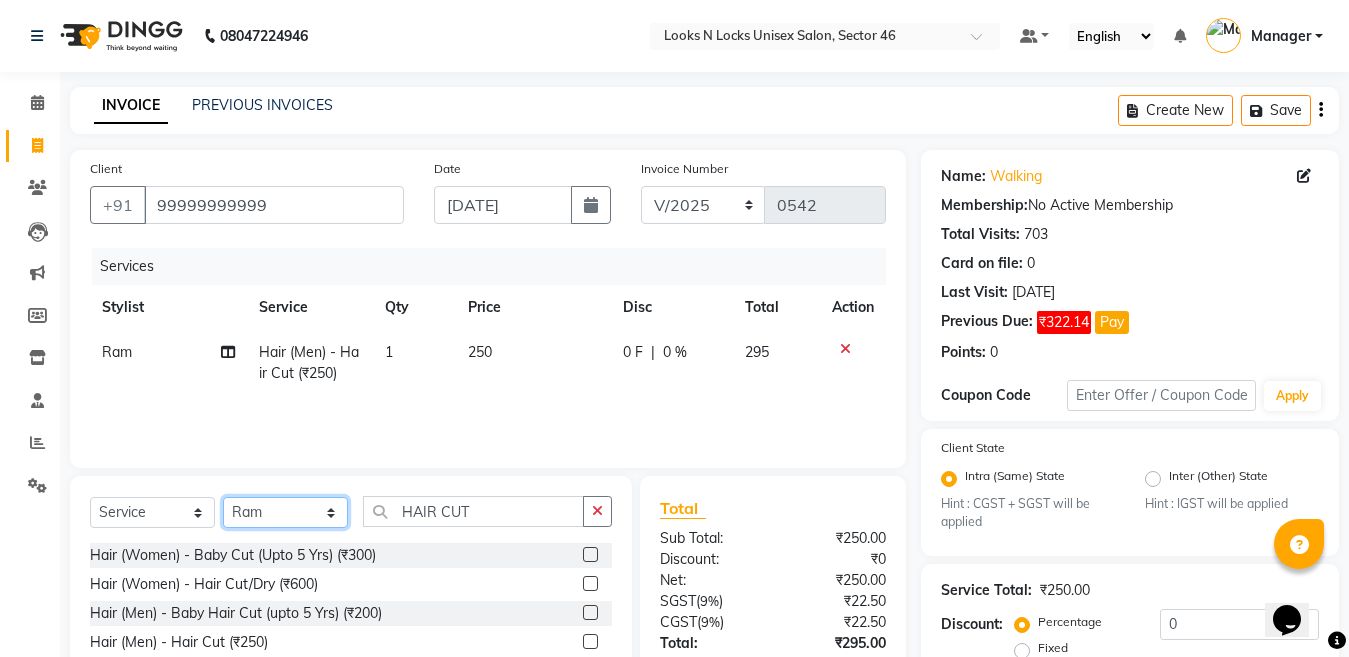 drag, startPoint x: 300, startPoint y: 527, endPoint x: 441, endPoint y: 628, distance: 173.44164 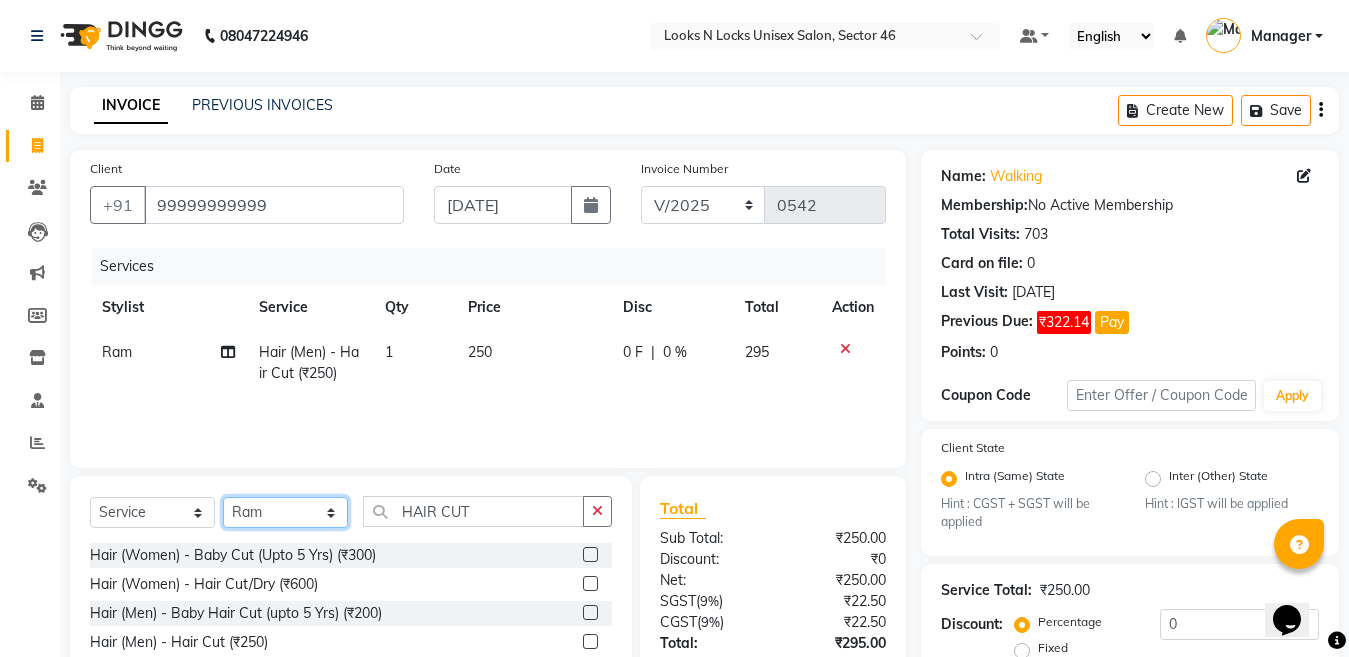 select on "27638" 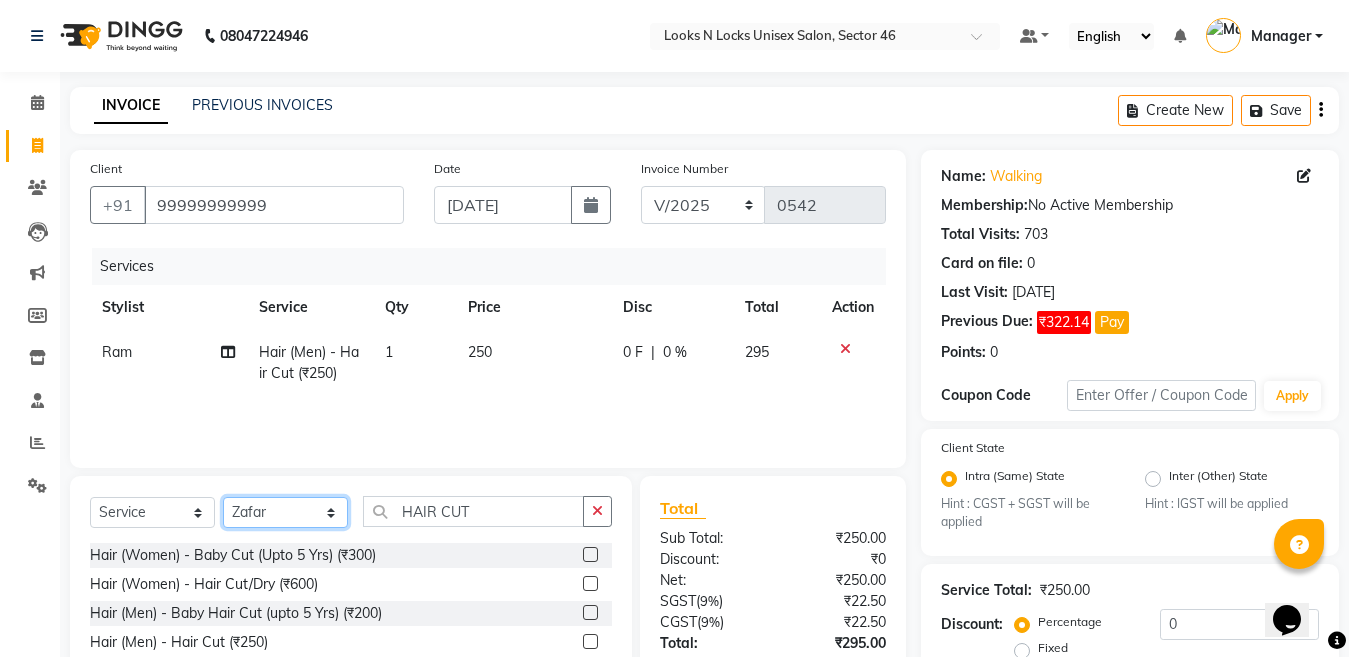 click on "Select Stylist [PERSON_NAME] Aalam Sheikh [PERSON_NAME] [PERSON_NAME] Gaurav [PERSON_NAME] [PERSON_NAME] [PERSON_NAME] maam Lucky Manager [PERSON_NAME] [PERSON_NAME] Ram [PERSON_NAME] Shilpa ( sunita) [PERSON_NAME] [PERSON_NAME] [PERSON_NAME] [PERSON_NAME]" 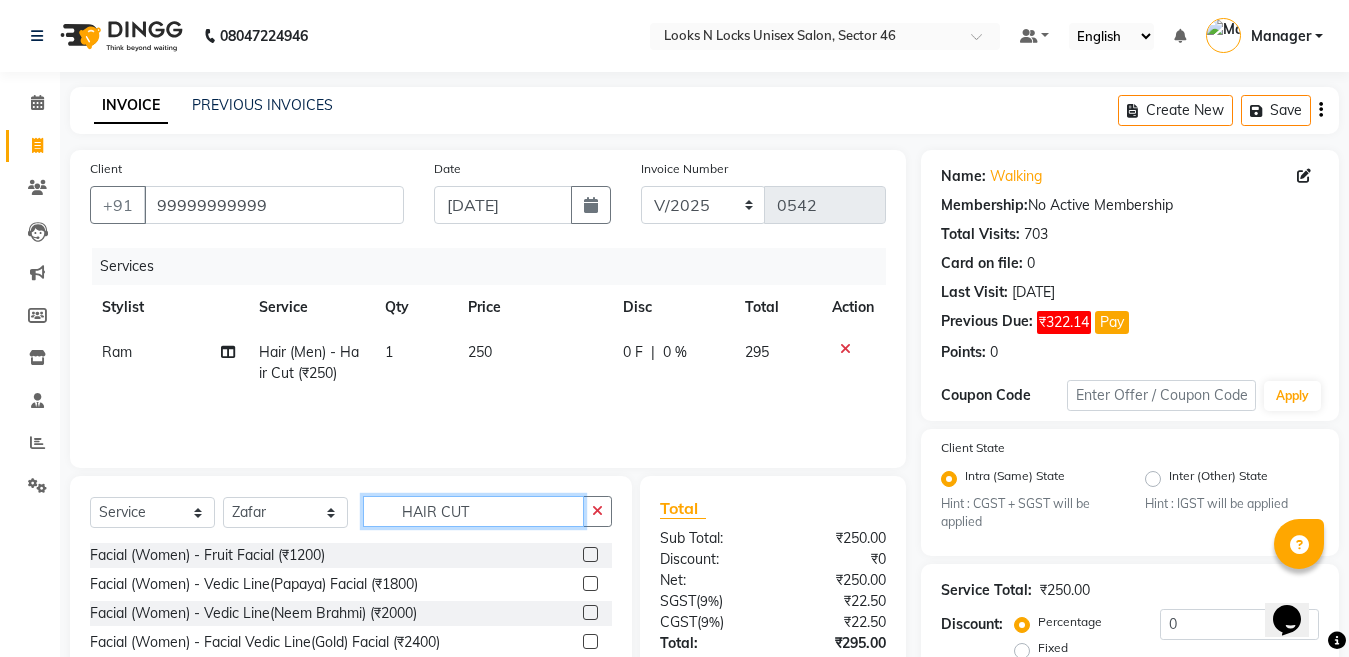click on "HAIR CUT" 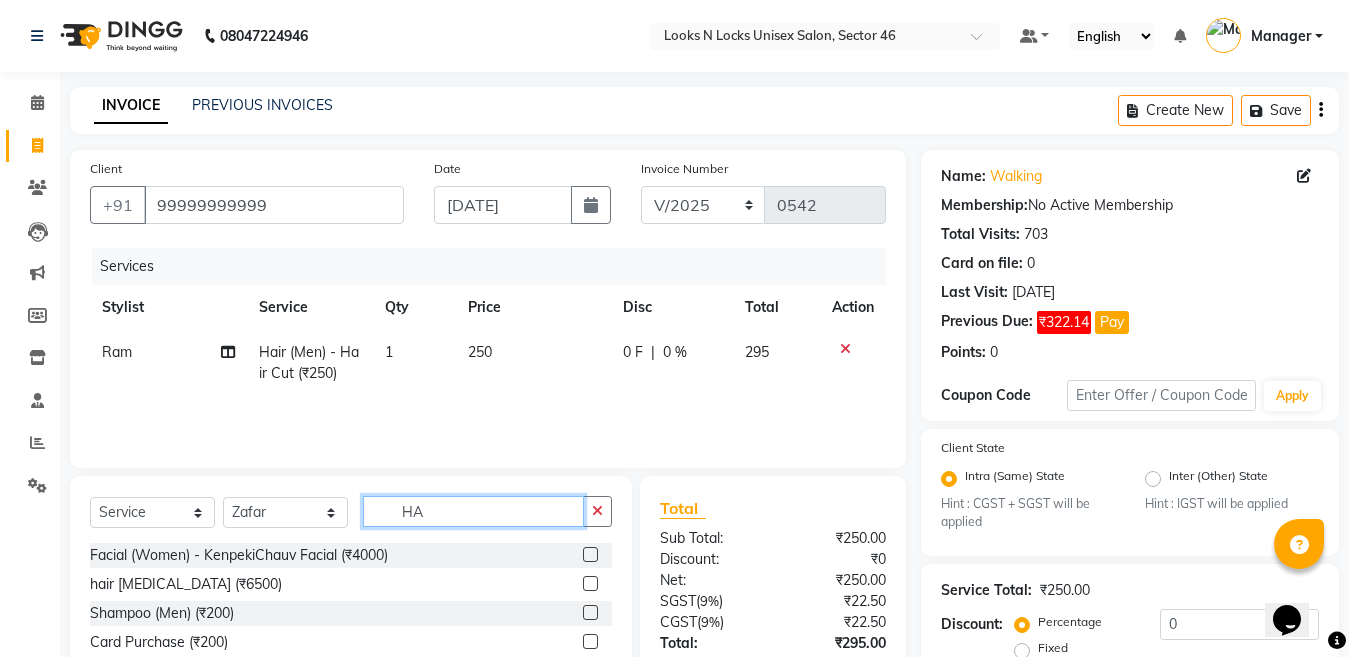 type on "H" 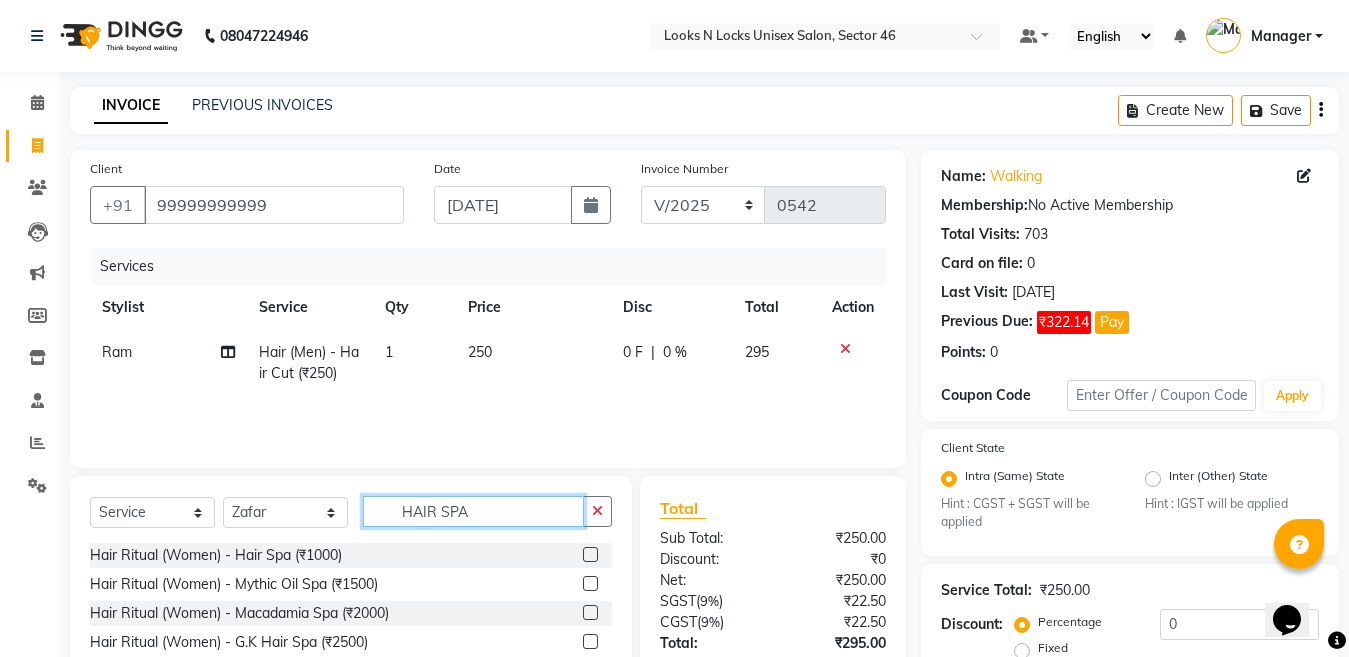 scroll, scrollTop: 100, scrollLeft: 0, axis: vertical 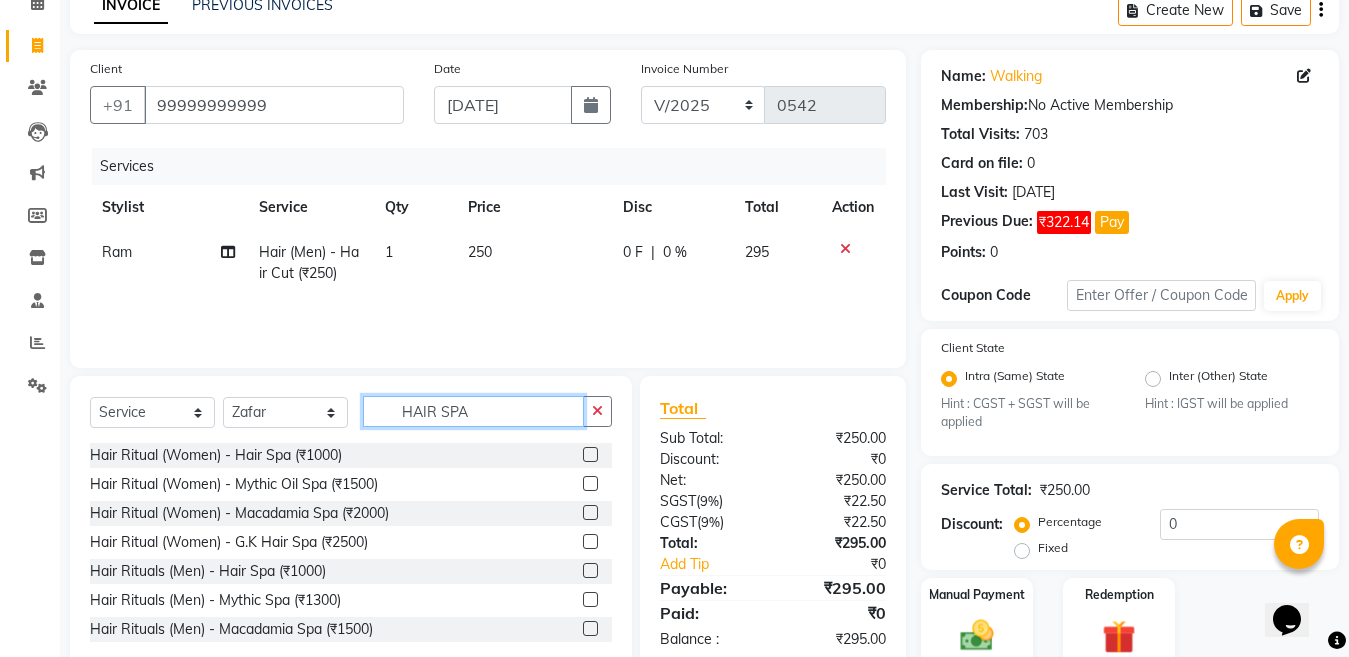 type on "HAIR SPA" 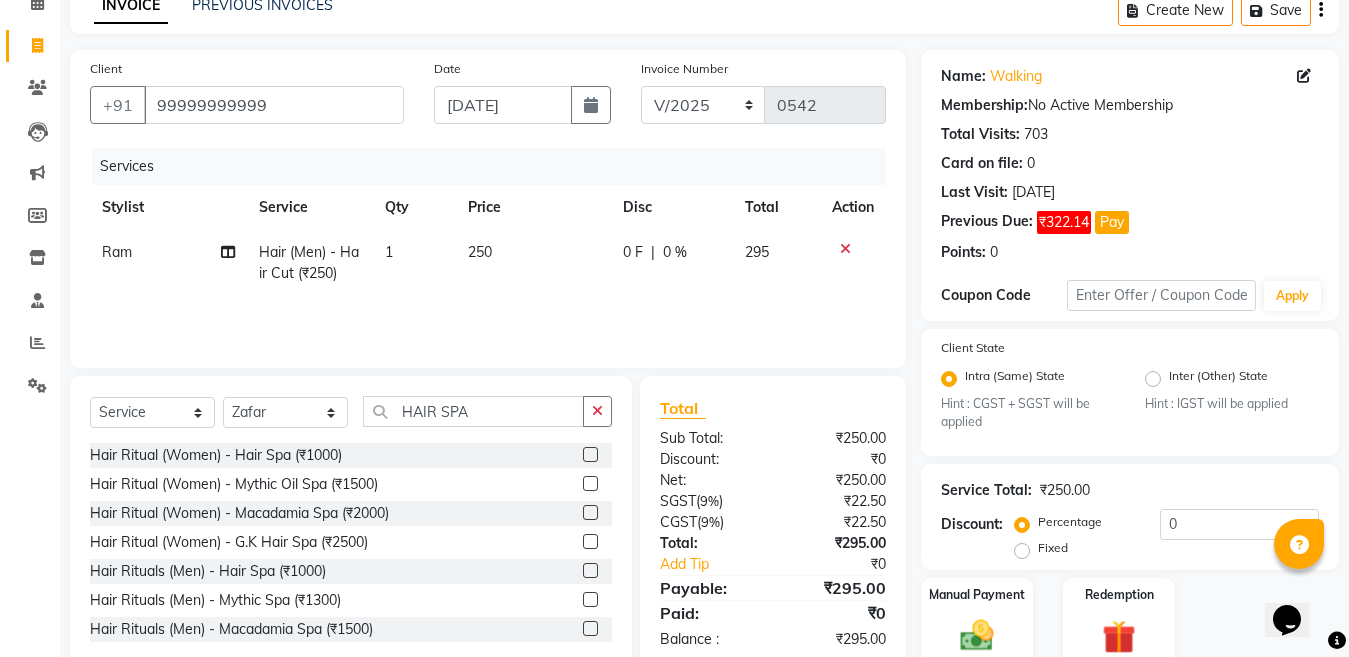 click 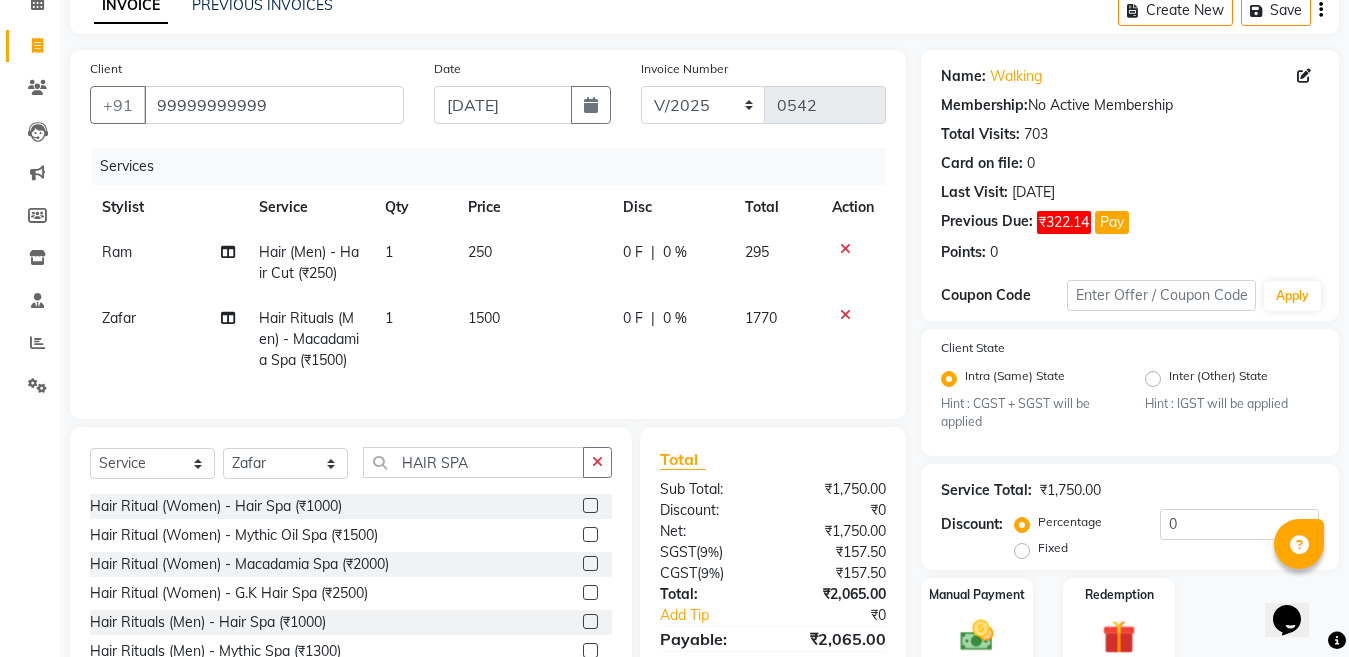 checkbox on "false" 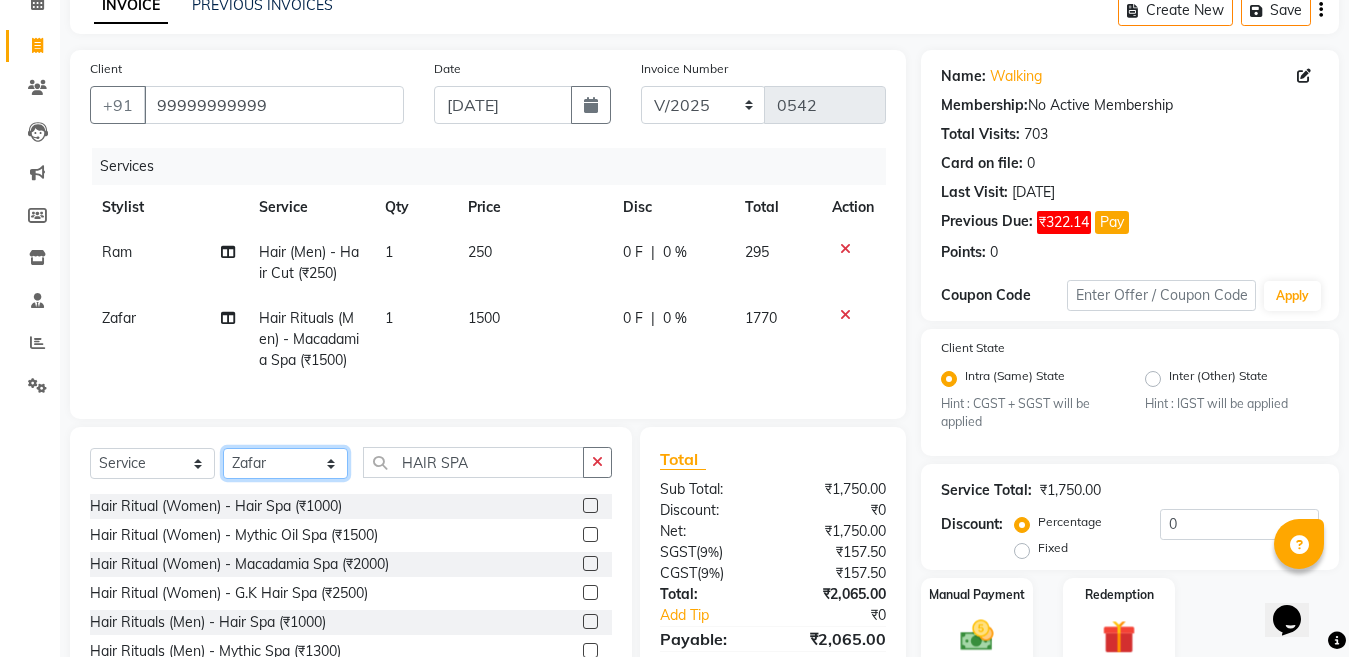 click on "Select Stylist [PERSON_NAME] Aalam Sheikh [PERSON_NAME] [PERSON_NAME] Gaurav [PERSON_NAME] [PERSON_NAME] [PERSON_NAME] maam Lucky Manager [PERSON_NAME] [PERSON_NAME] Ram [PERSON_NAME] Shilpa ( sunita) [PERSON_NAME] [PERSON_NAME] [PERSON_NAME] [PERSON_NAME]" 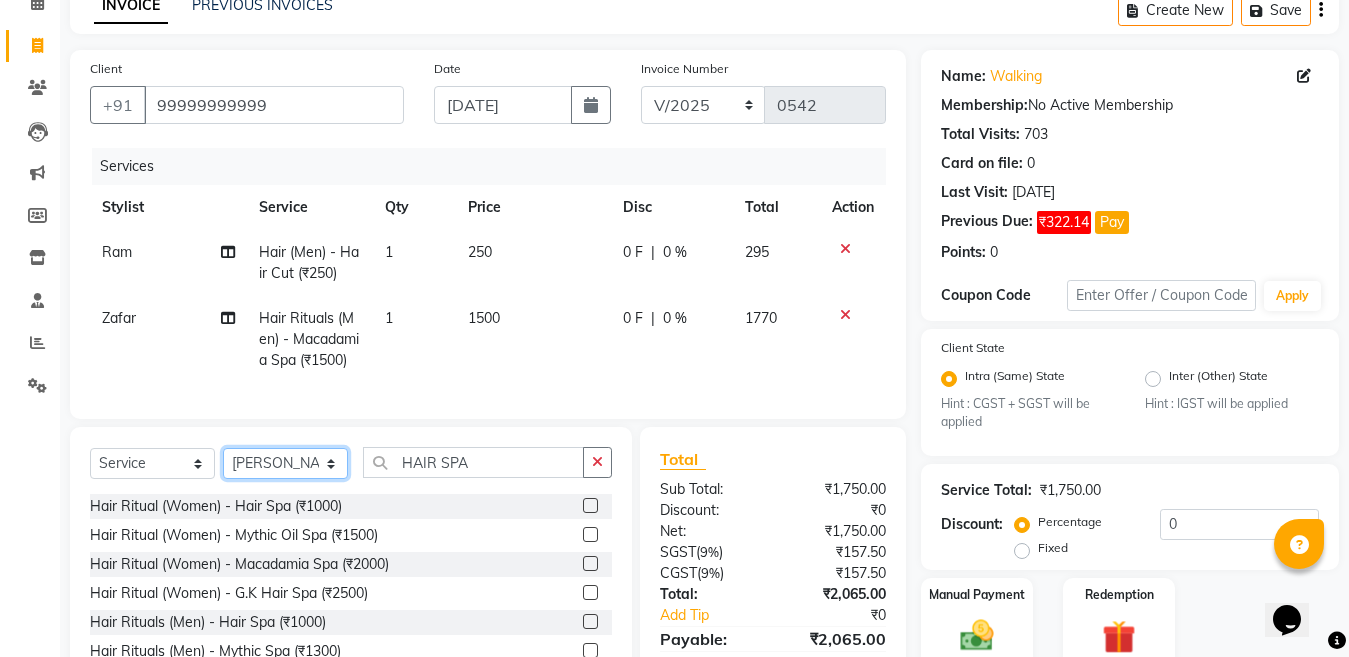 click on "Select Stylist [PERSON_NAME] Aalam Sheikh [PERSON_NAME] [PERSON_NAME] Gaurav [PERSON_NAME] [PERSON_NAME] [PERSON_NAME] maam Lucky Manager [PERSON_NAME] [PERSON_NAME] Ram [PERSON_NAME] Shilpa ( sunita) [PERSON_NAME] [PERSON_NAME] [PERSON_NAME] [PERSON_NAME]" 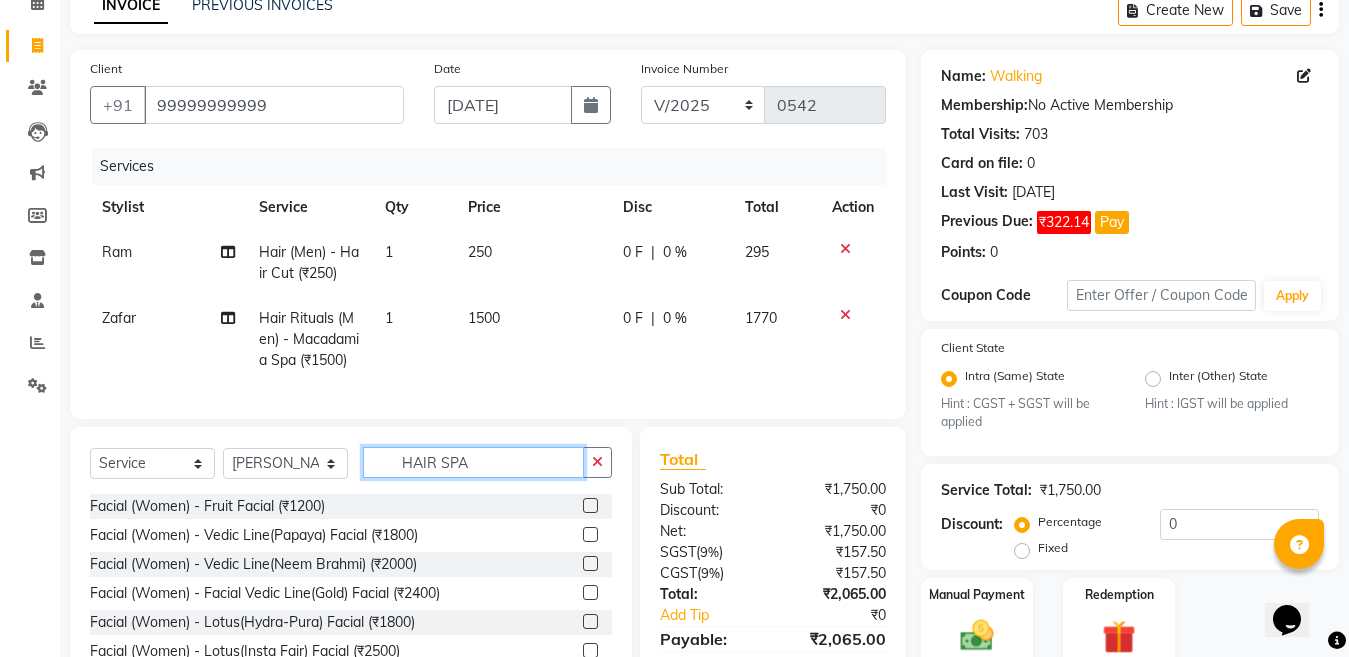 click on "HAIR SPA" 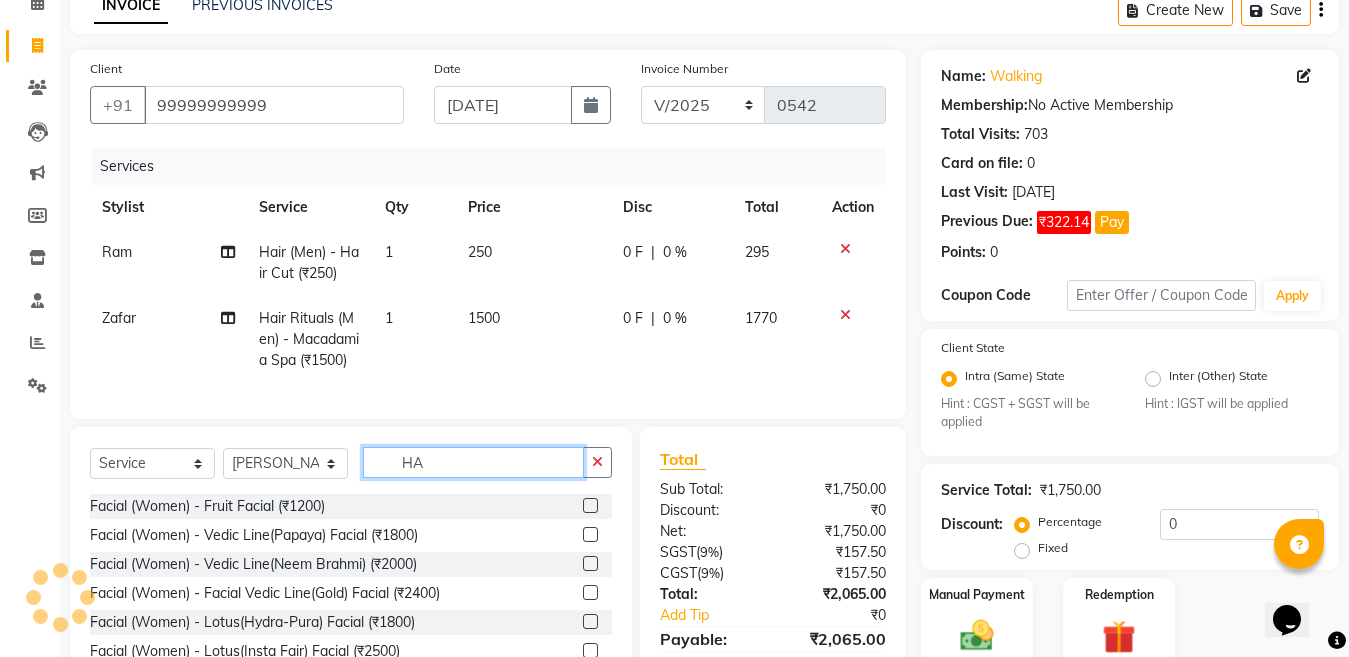 type on "H" 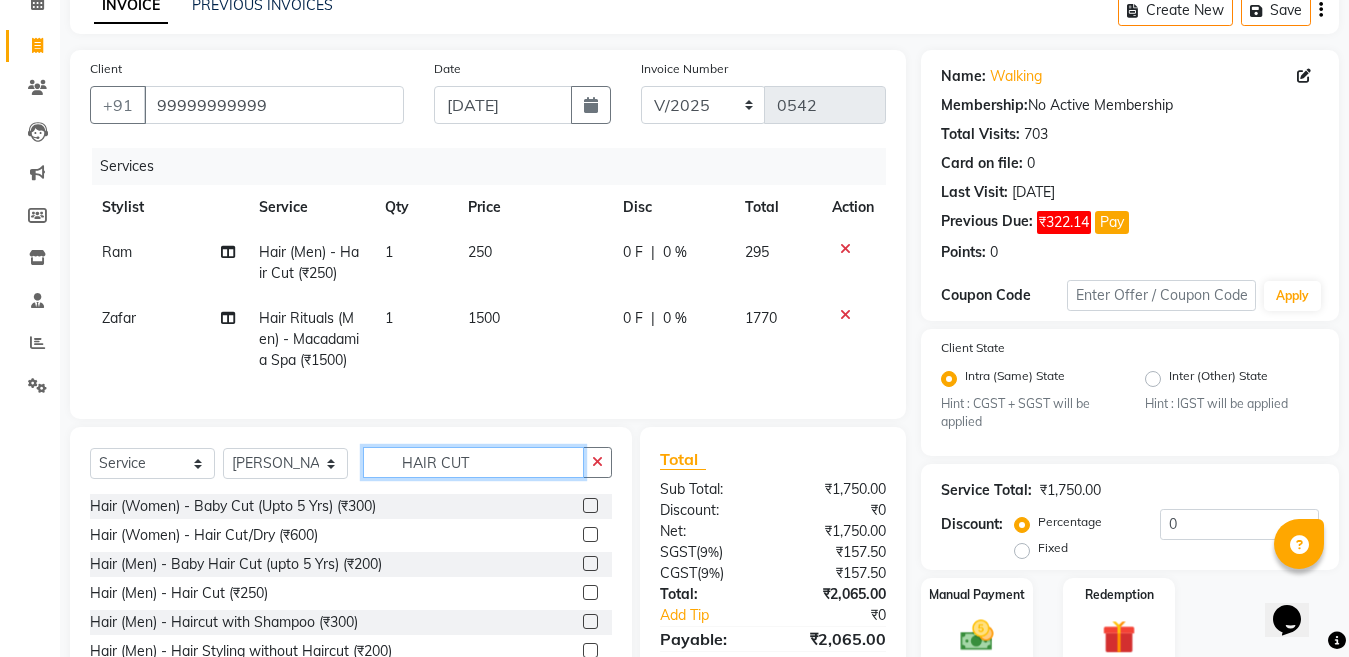 type on "HAIR CUT" 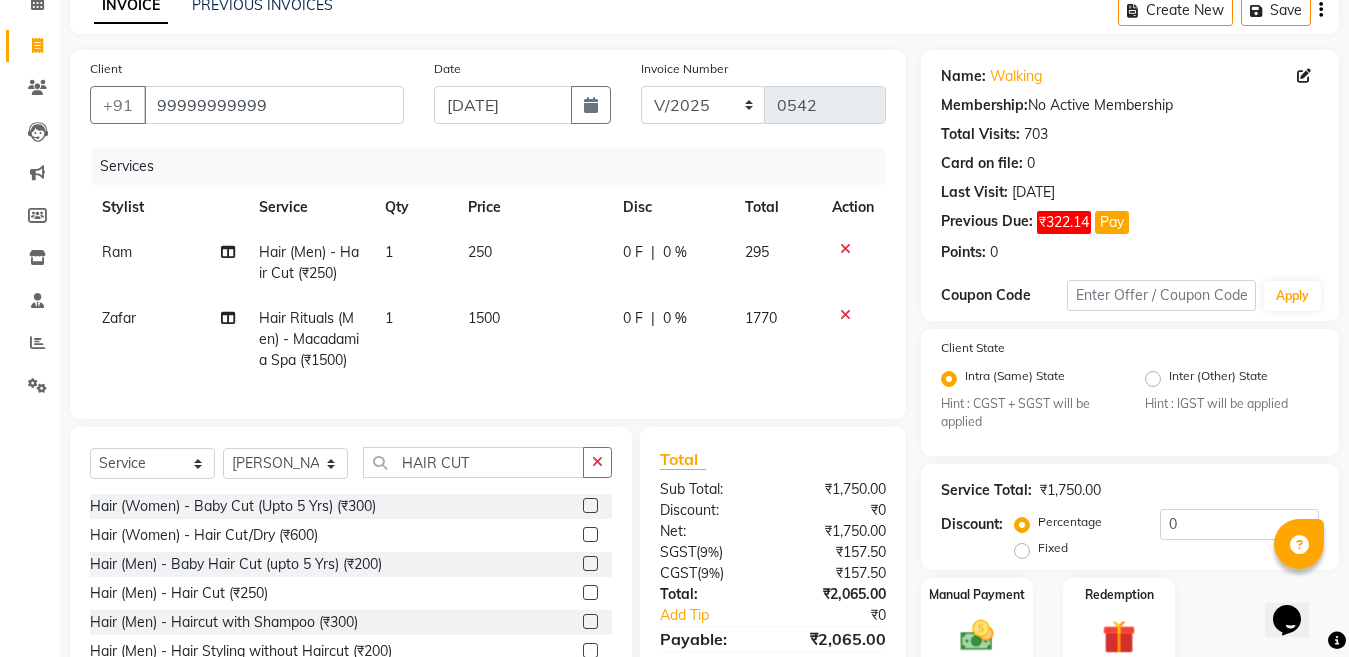 click 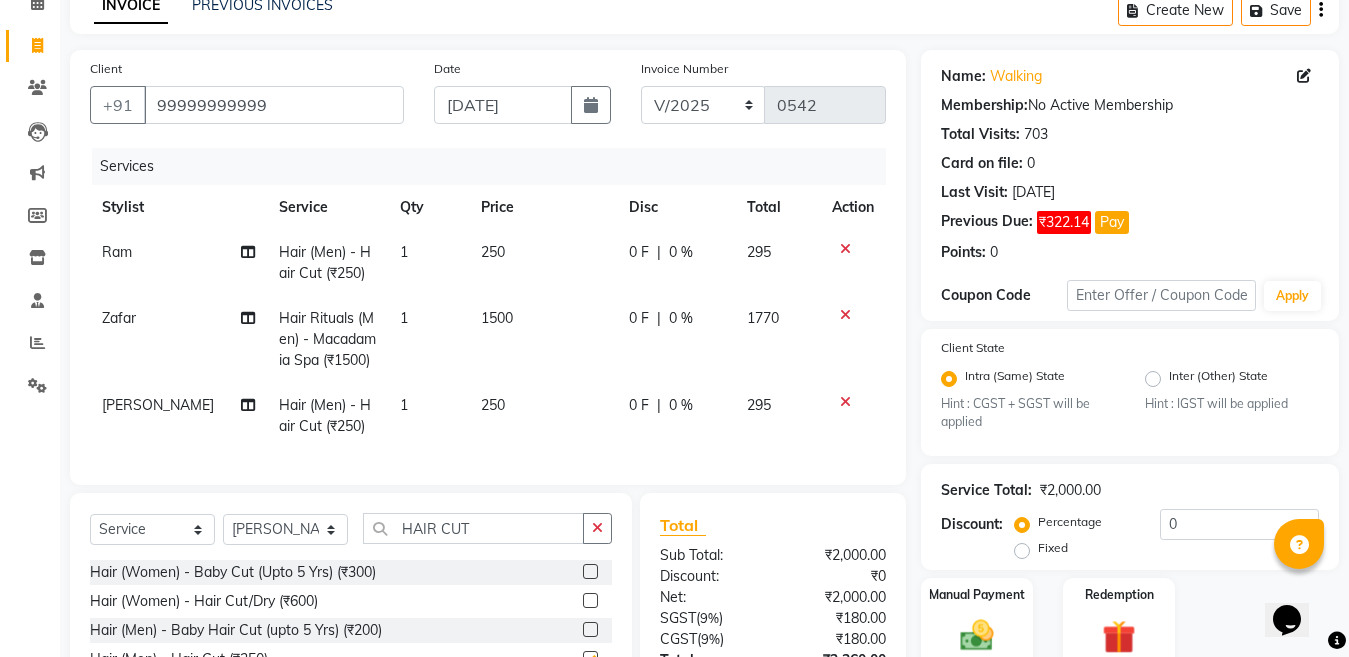 checkbox on "false" 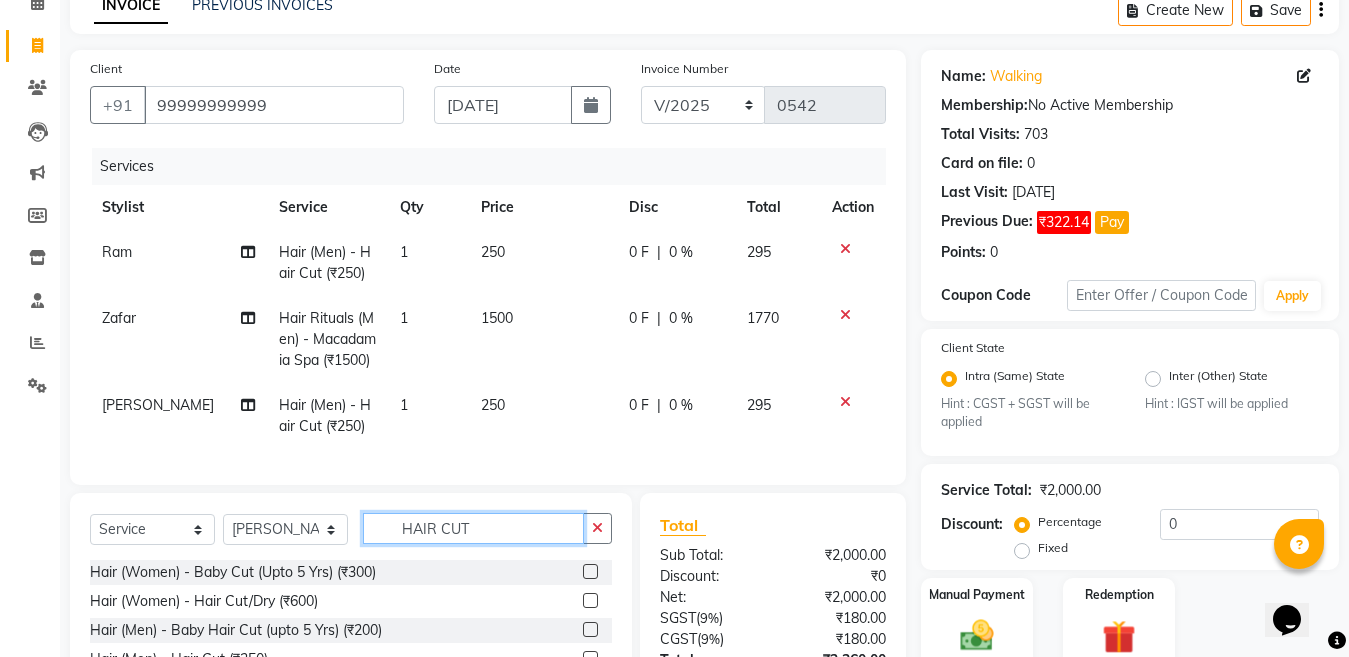 click on "HAIR CUT" 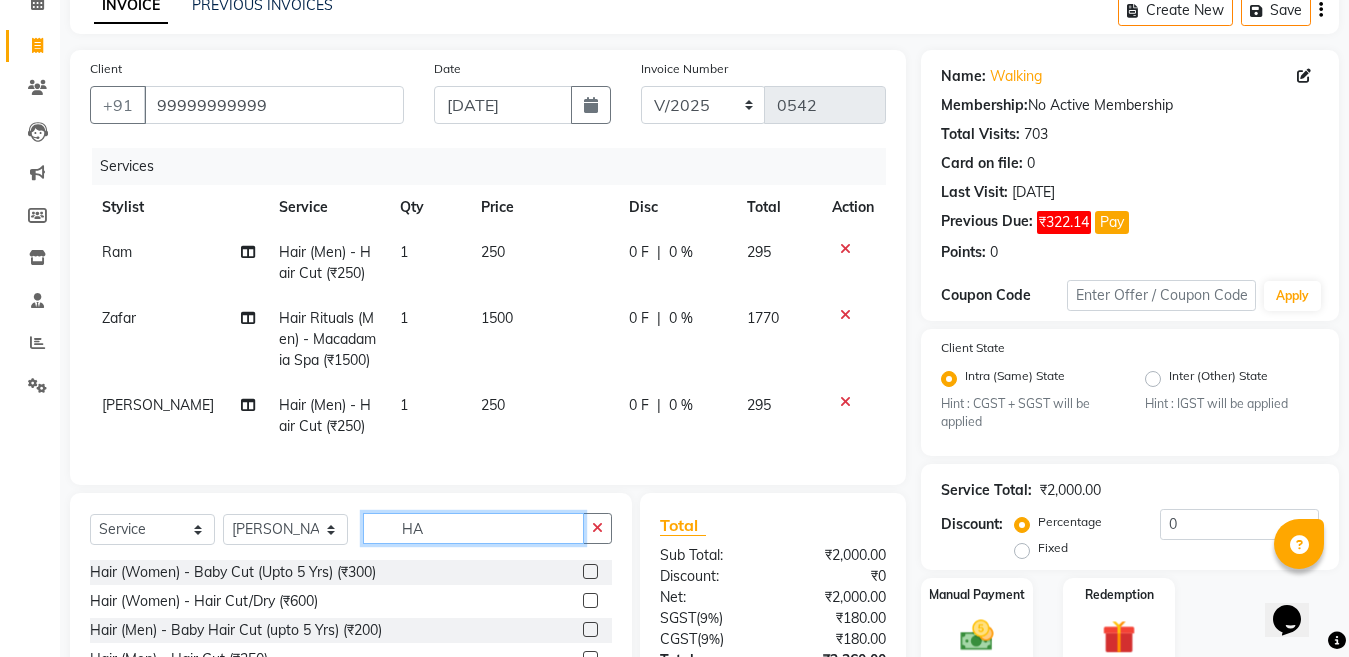 type on "H" 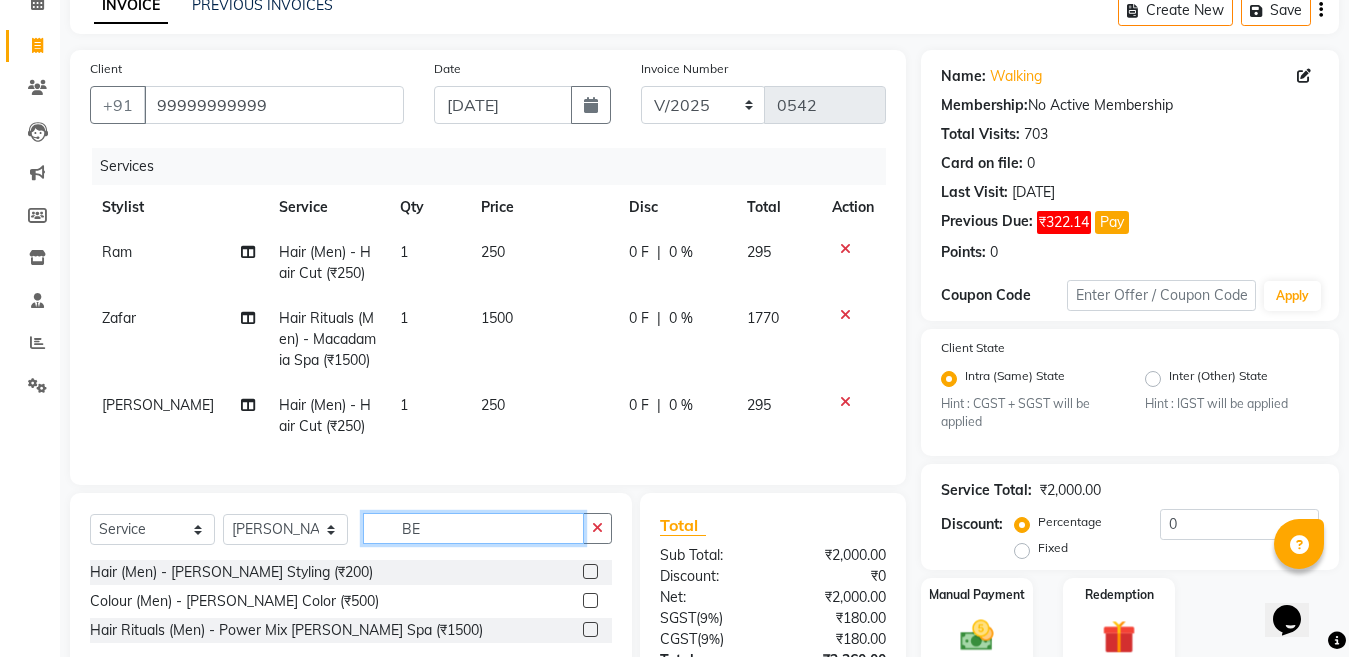 type on "BE" 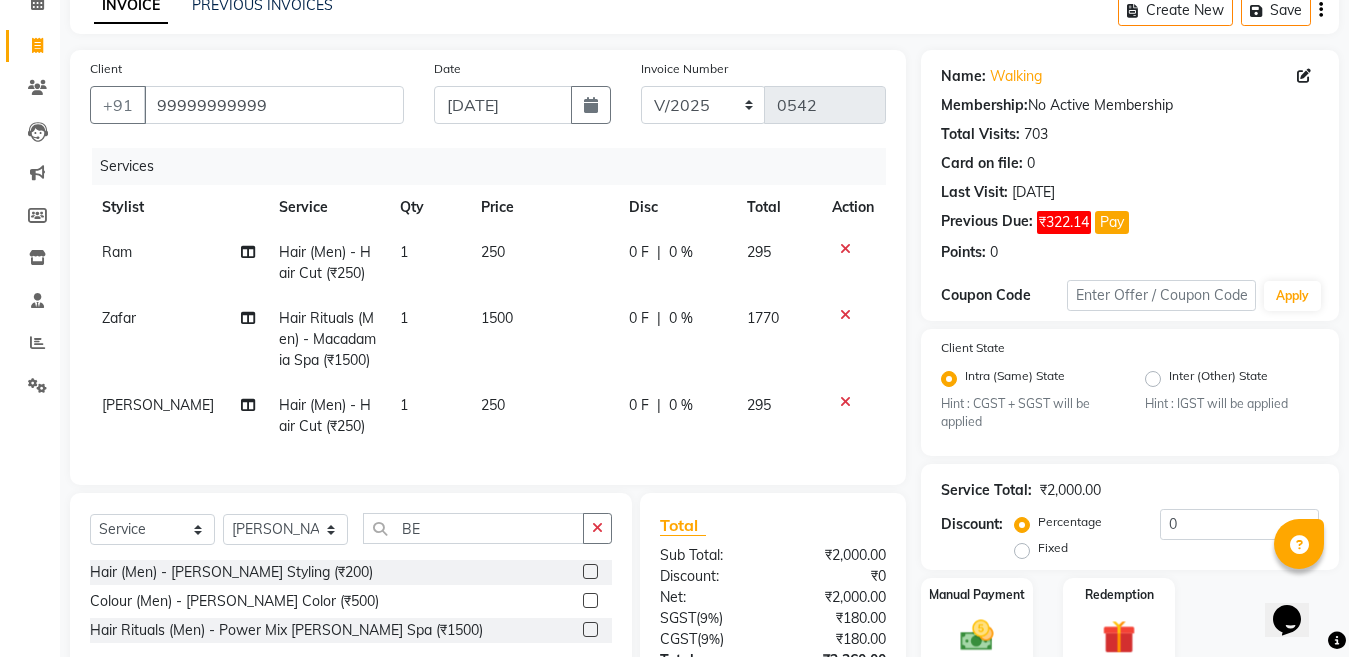 click 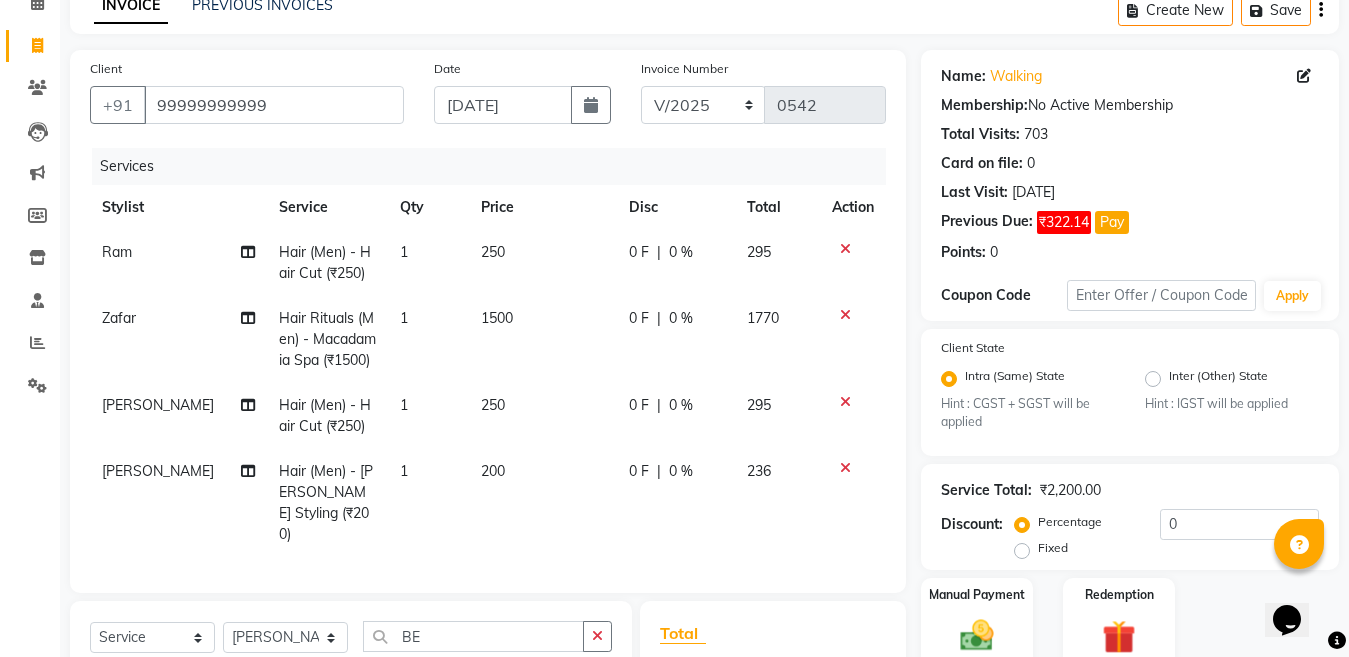checkbox on "false" 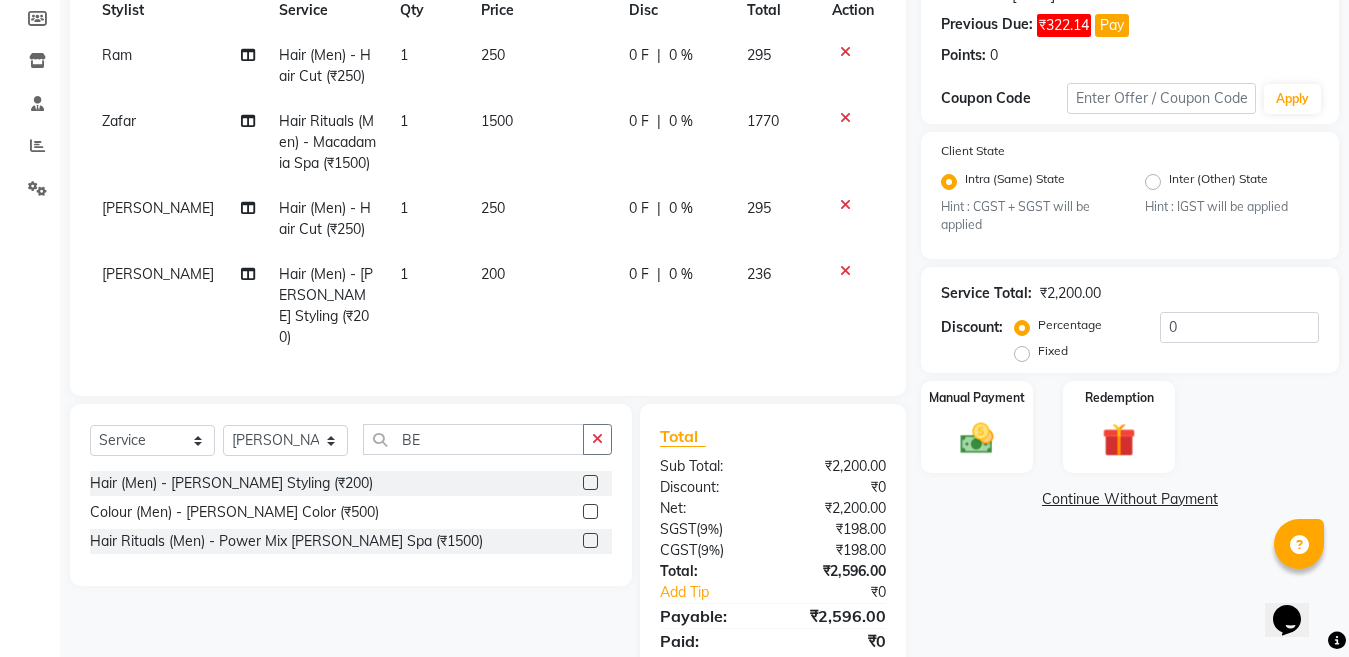 scroll, scrollTop: 300, scrollLeft: 0, axis: vertical 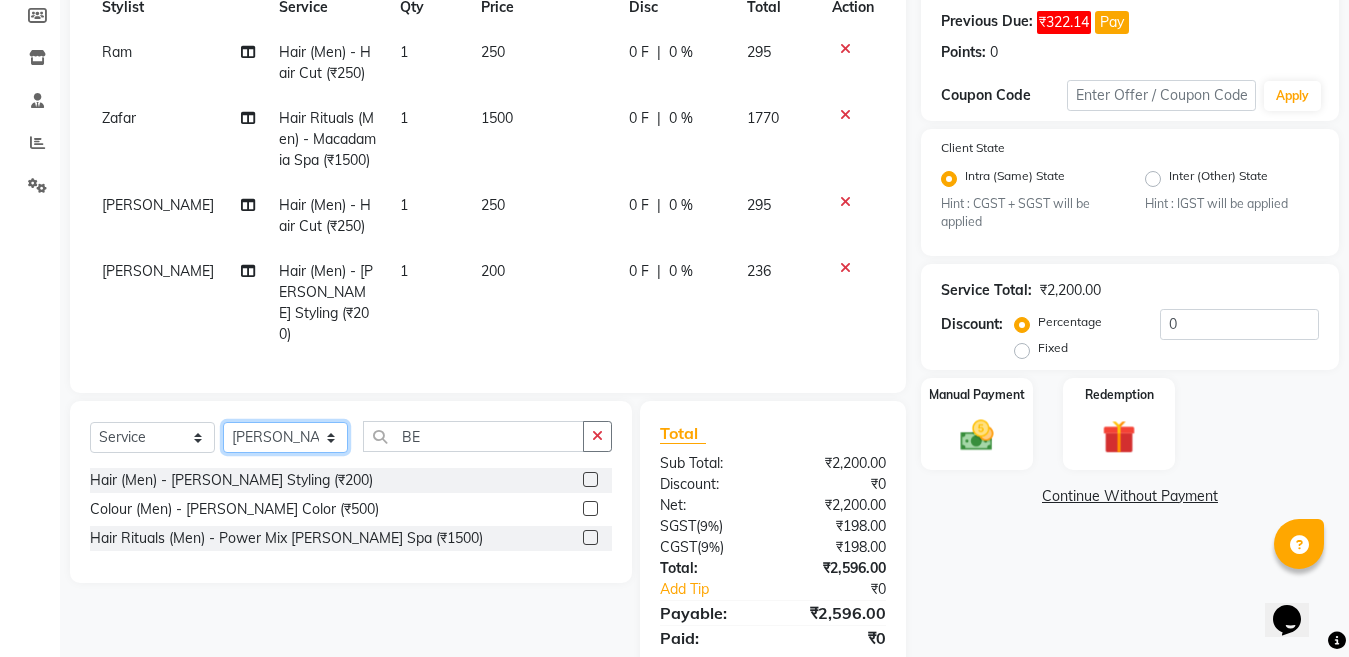 click on "Select Stylist [PERSON_NAME] Aalam Sheikh [PERSON_NAME] [PERSON_NAME] Gaurav [PERSON_NAME] [PERSON_NAME] [PERSON_NAME] maam Lucky Manager [PERSON_NAME] [PERSON_NAME] Ram [PERSON_NAME] Shilpa ( sunita) [PERSON_NAME] [PERSON_NAME] [PERSON_NAME] [PERSON_NAME]" 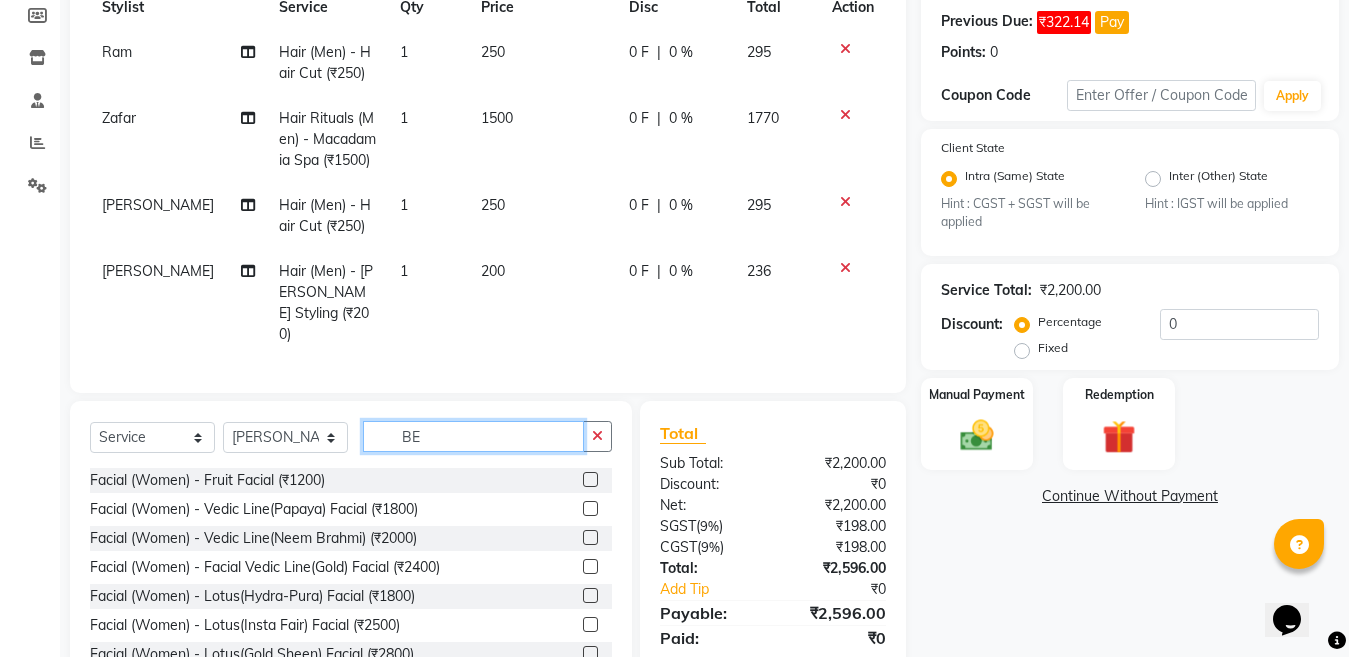 click on "BE" 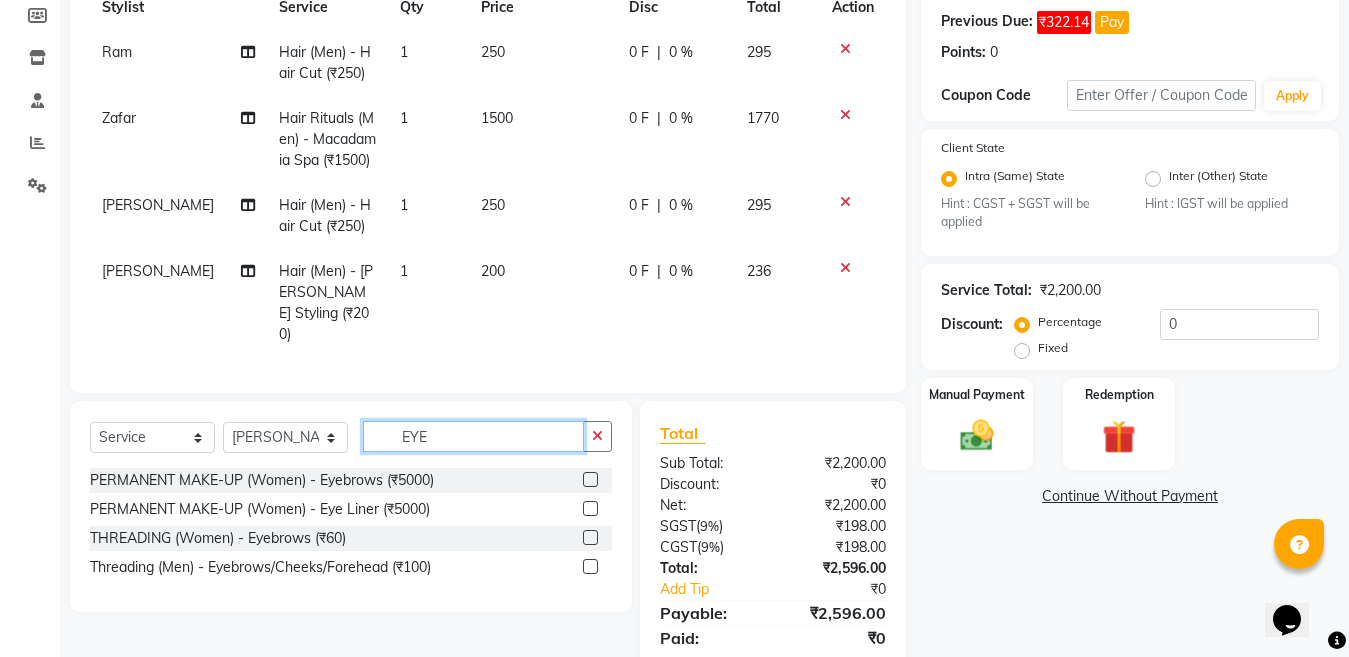 type on "EYE" 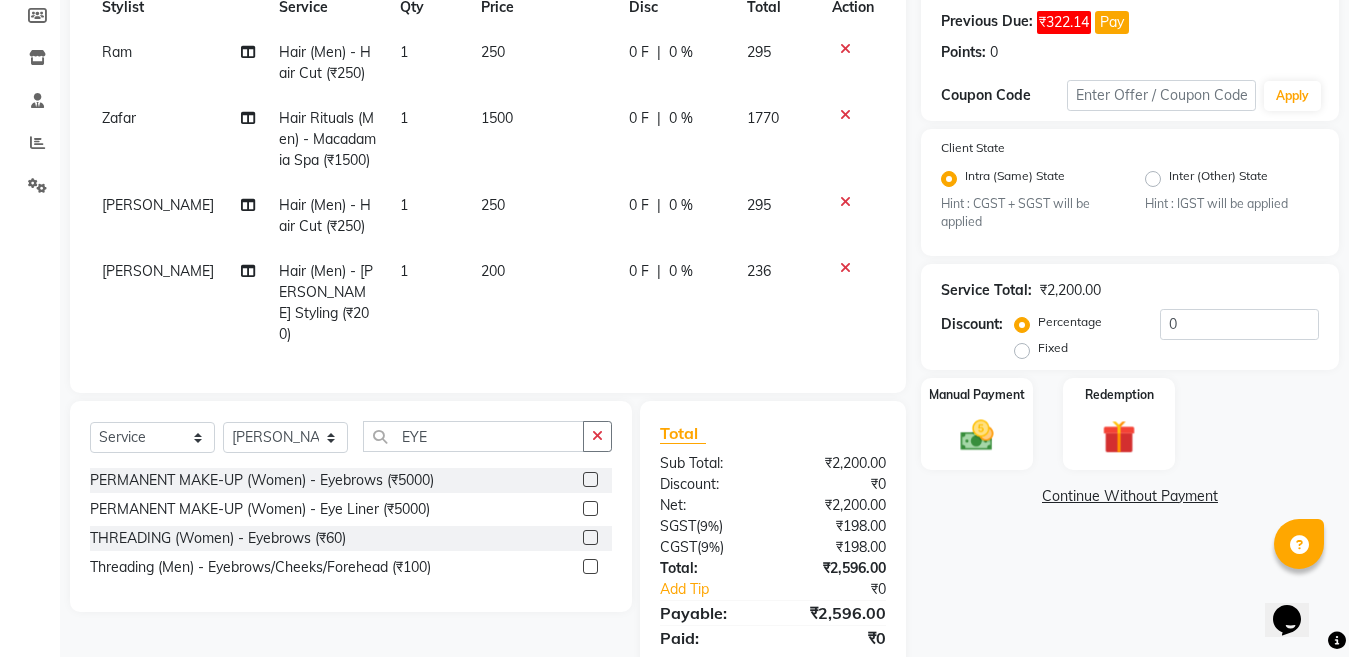 click 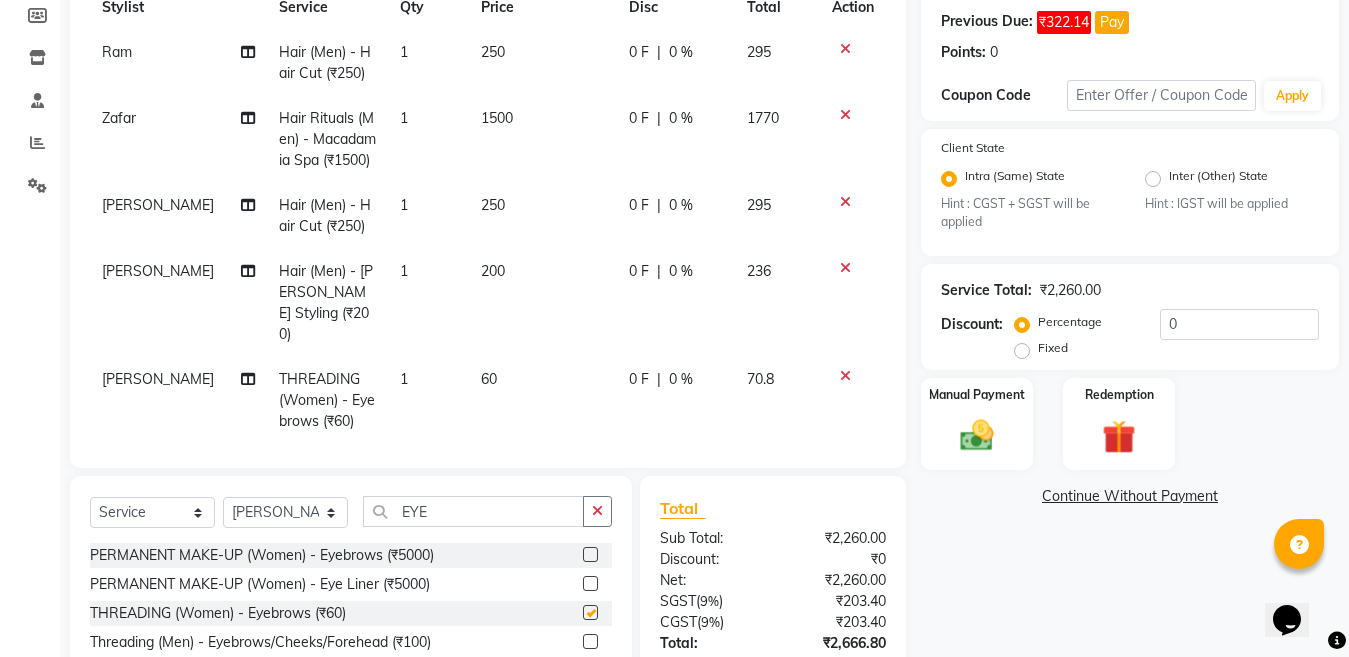 checkbox on "false" 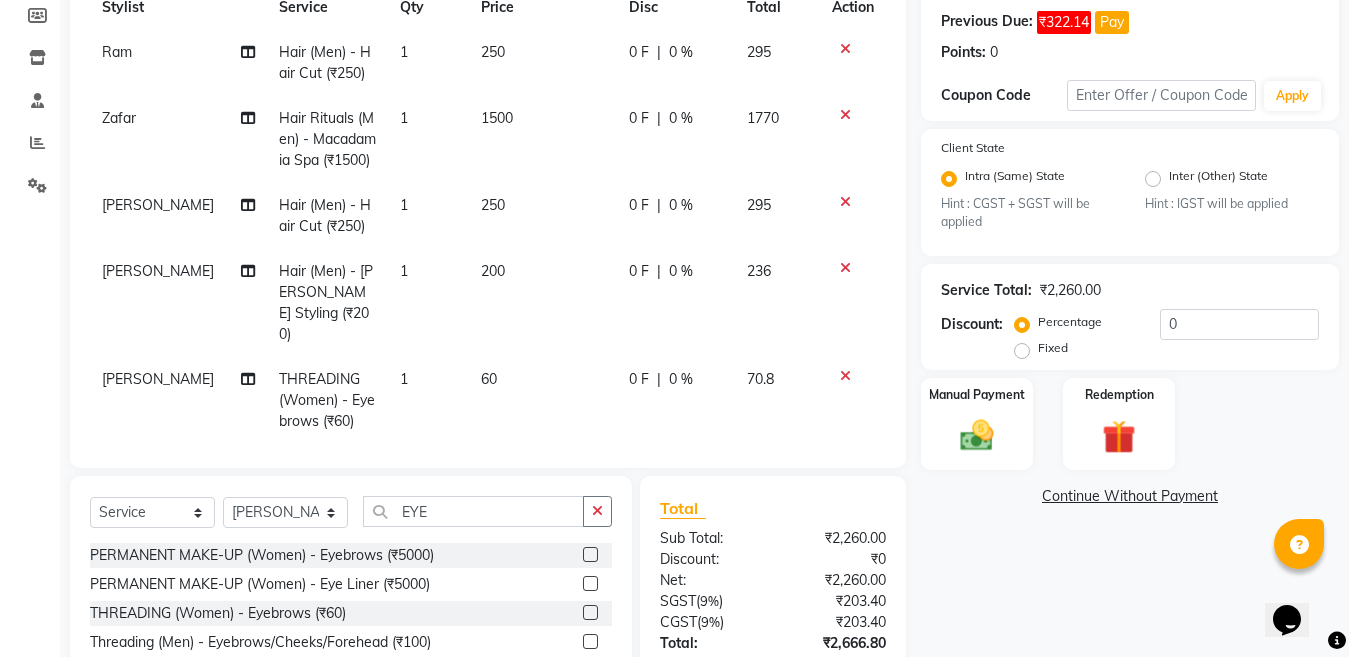 scroll, scrollTop: 8, scrollLeft: 0, axis: vertical 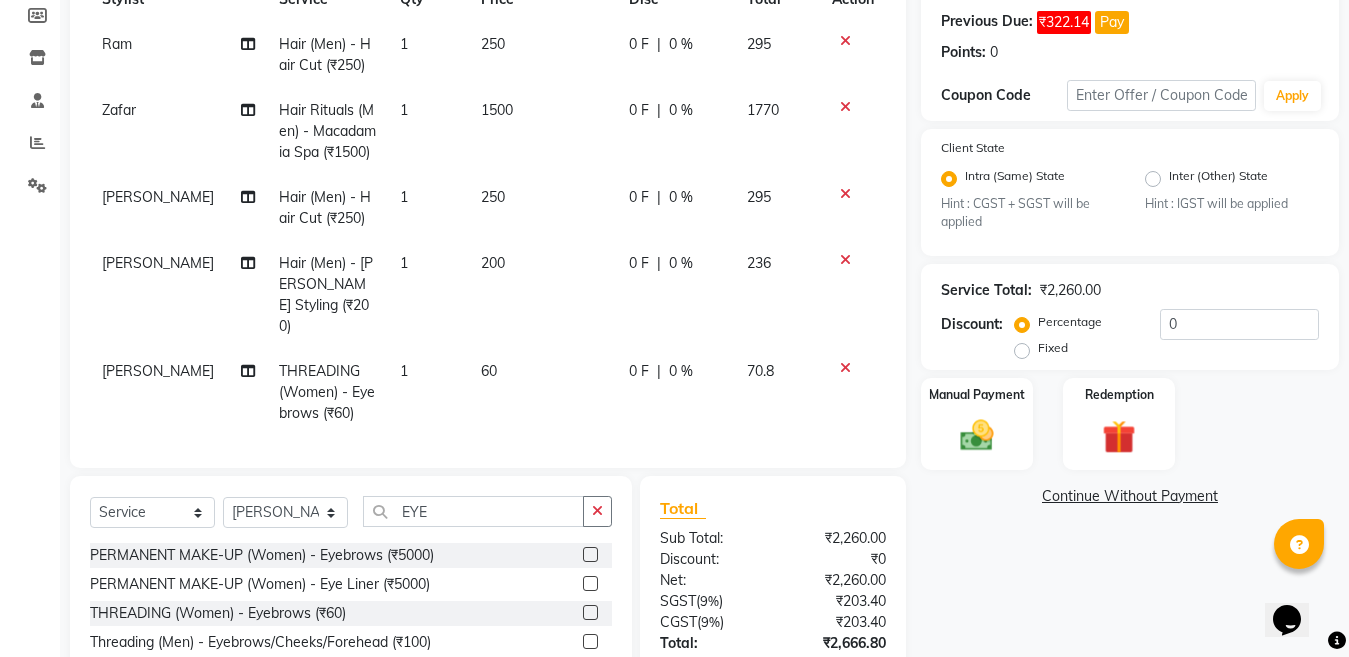 click on "1" 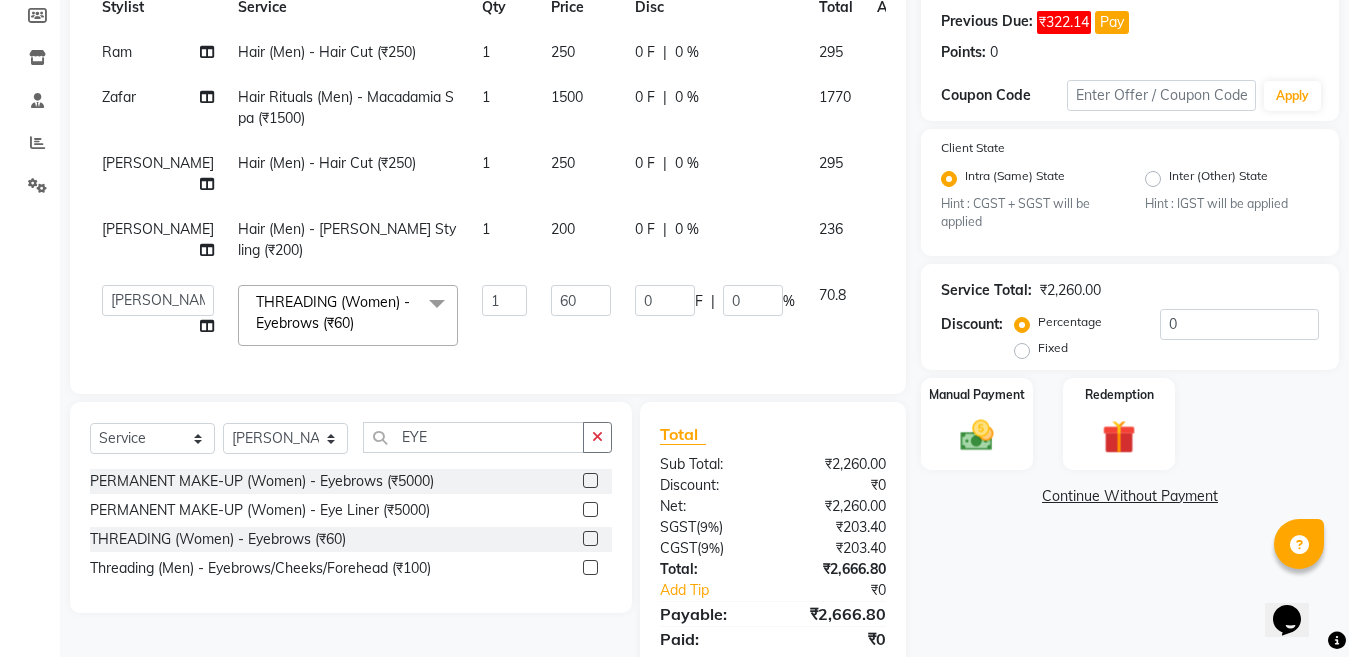 scroll, scrollTop: 0, scrollLeft: 0, axis: both 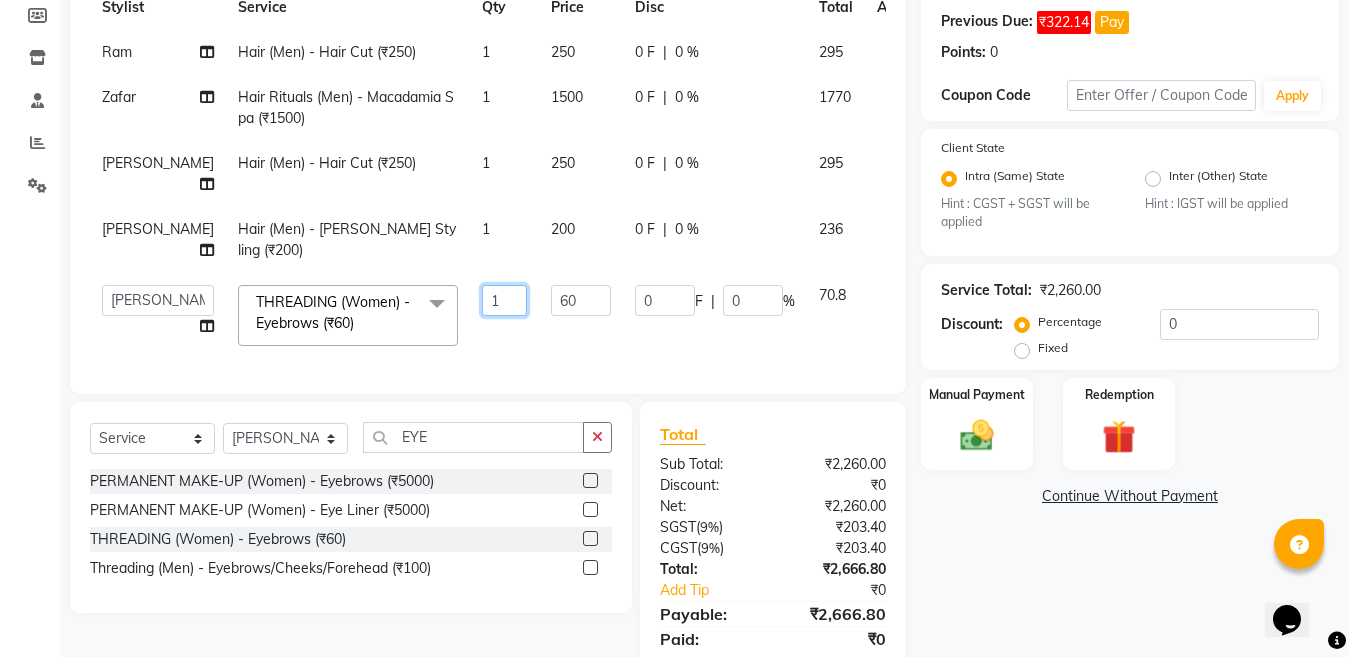 click on "1" 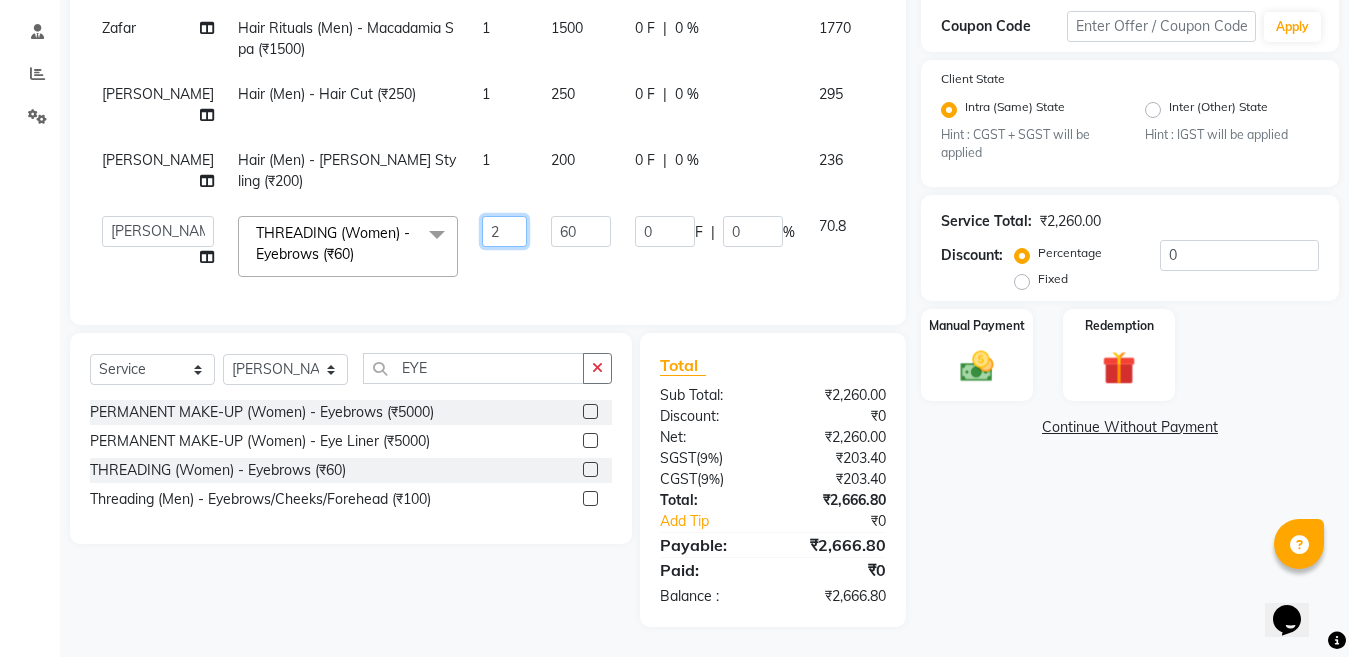 scroll, scrollTop: 428, scrollLeft: 0, axis: vertical 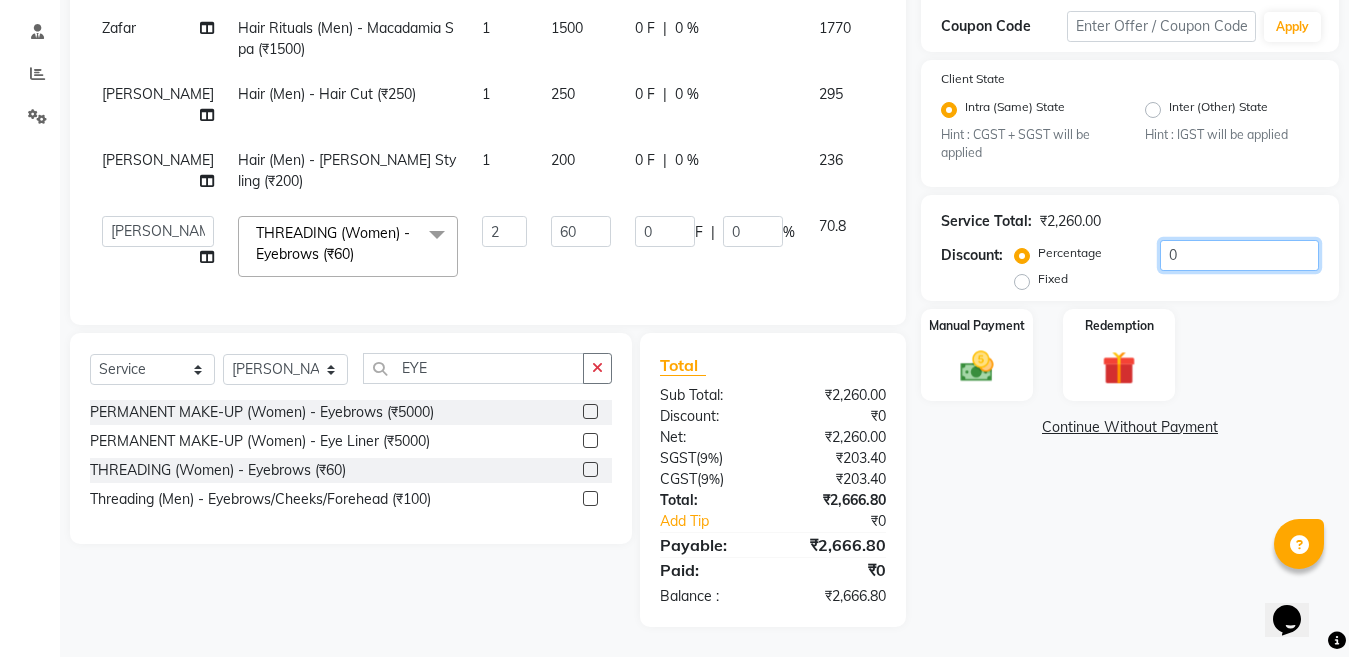 click on "0" 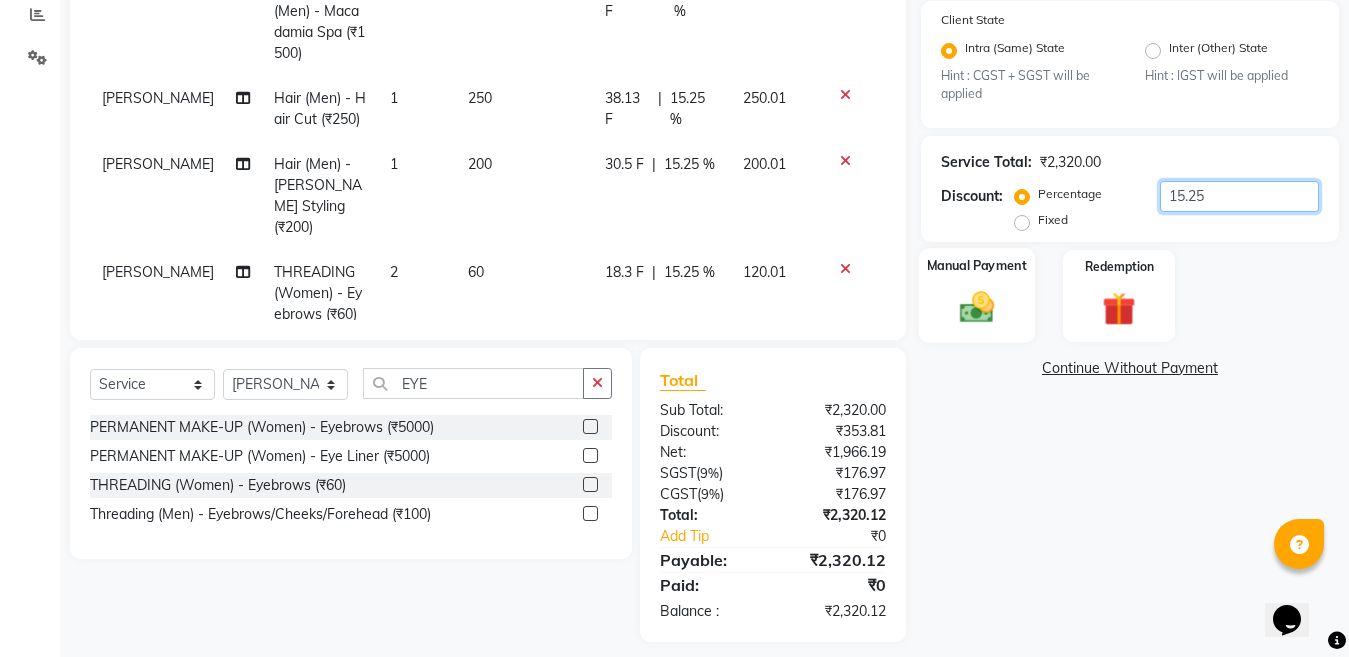type on "15.25" 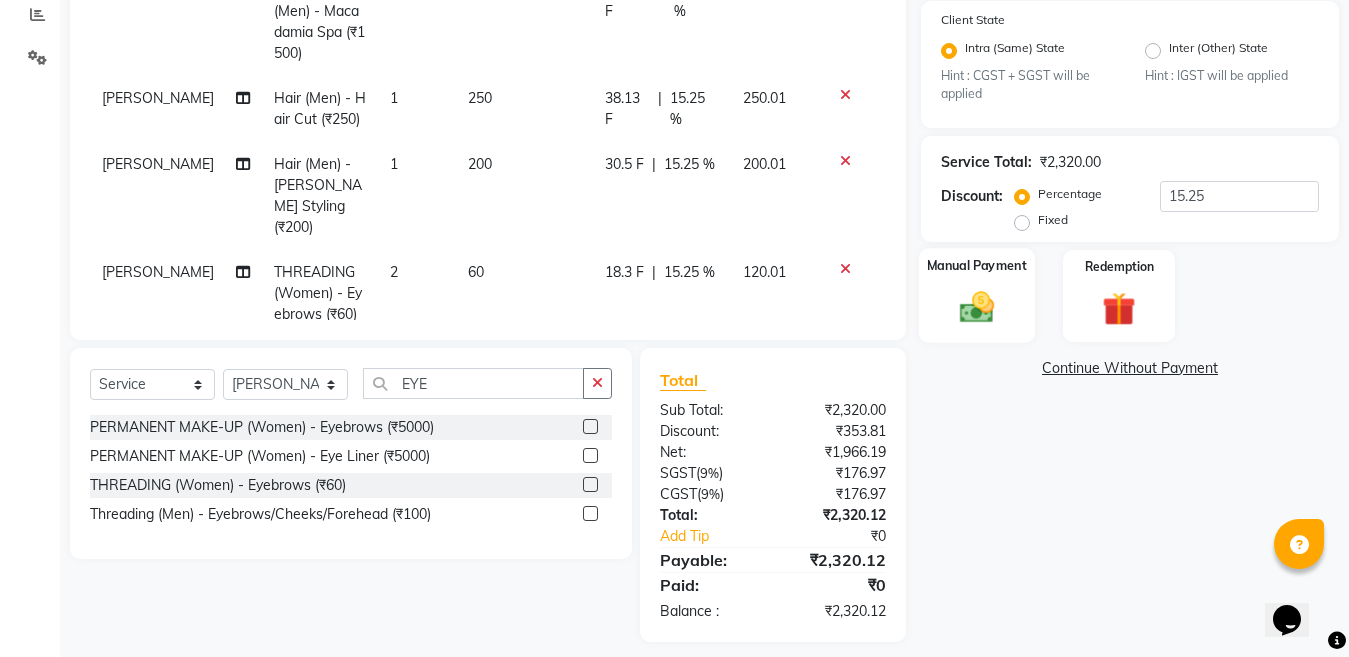 click 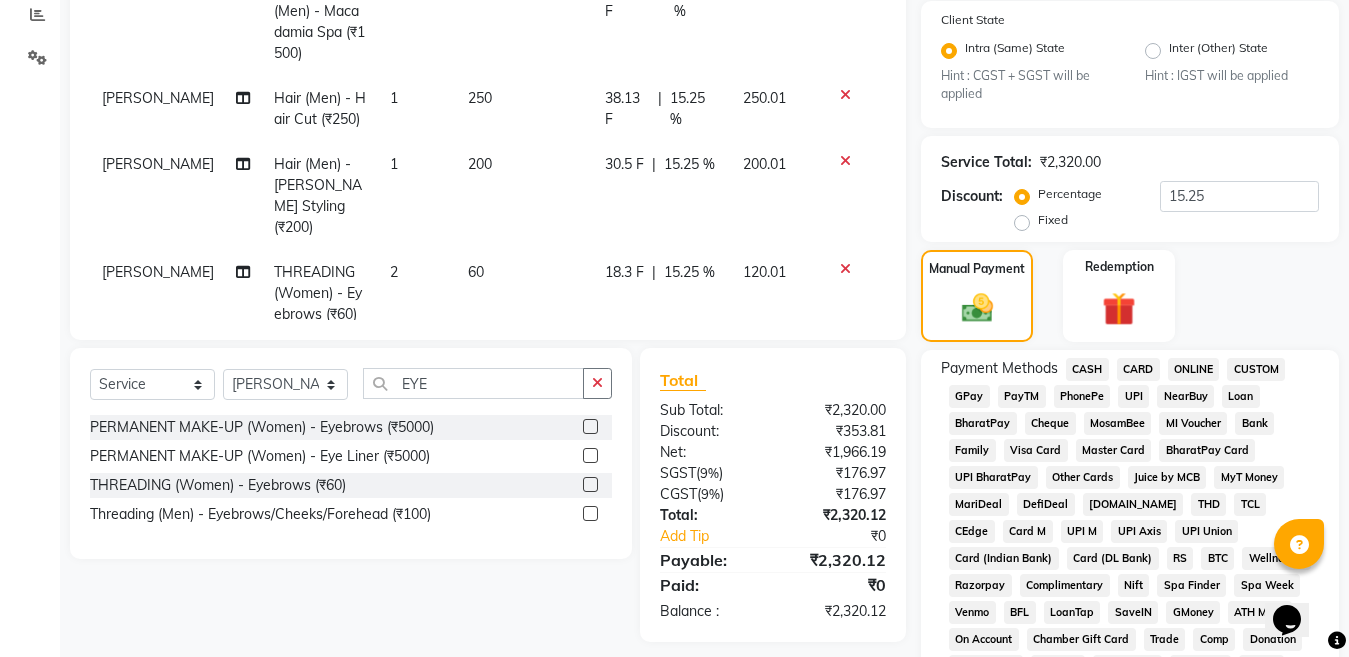scroll, scrollTop: 443, scrollLeft: 0, axis: vertical 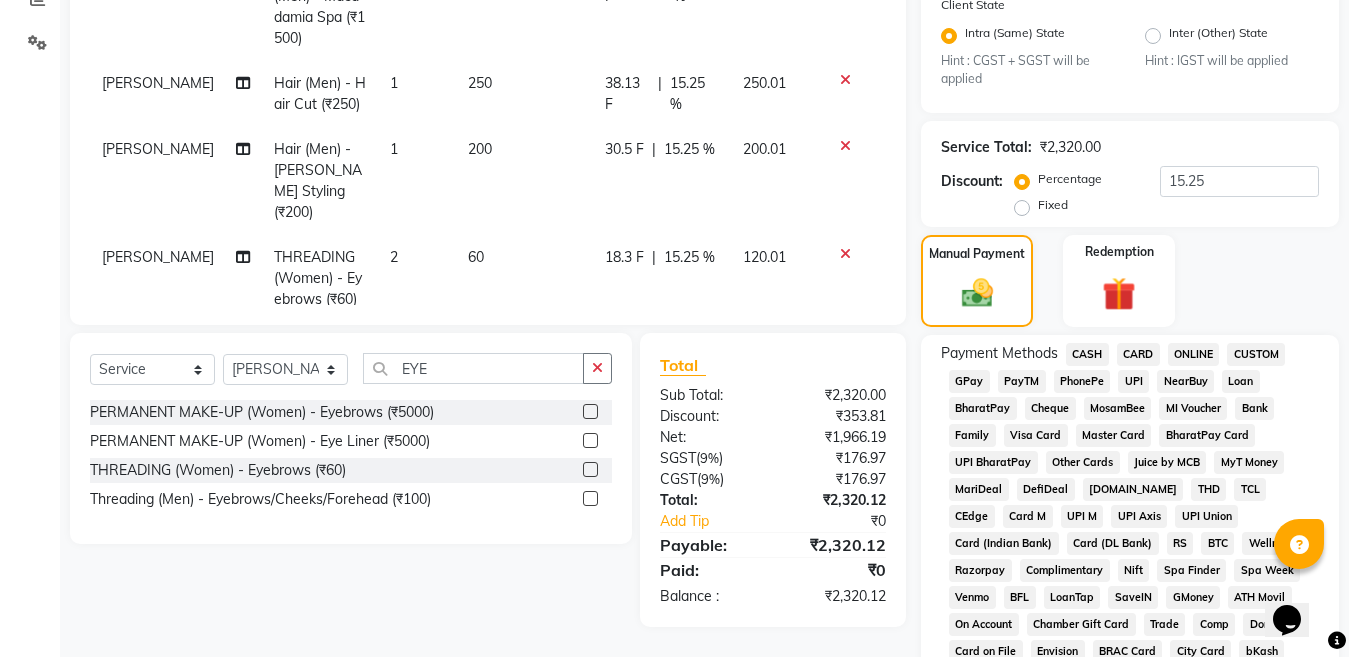 click on "ONLINE" 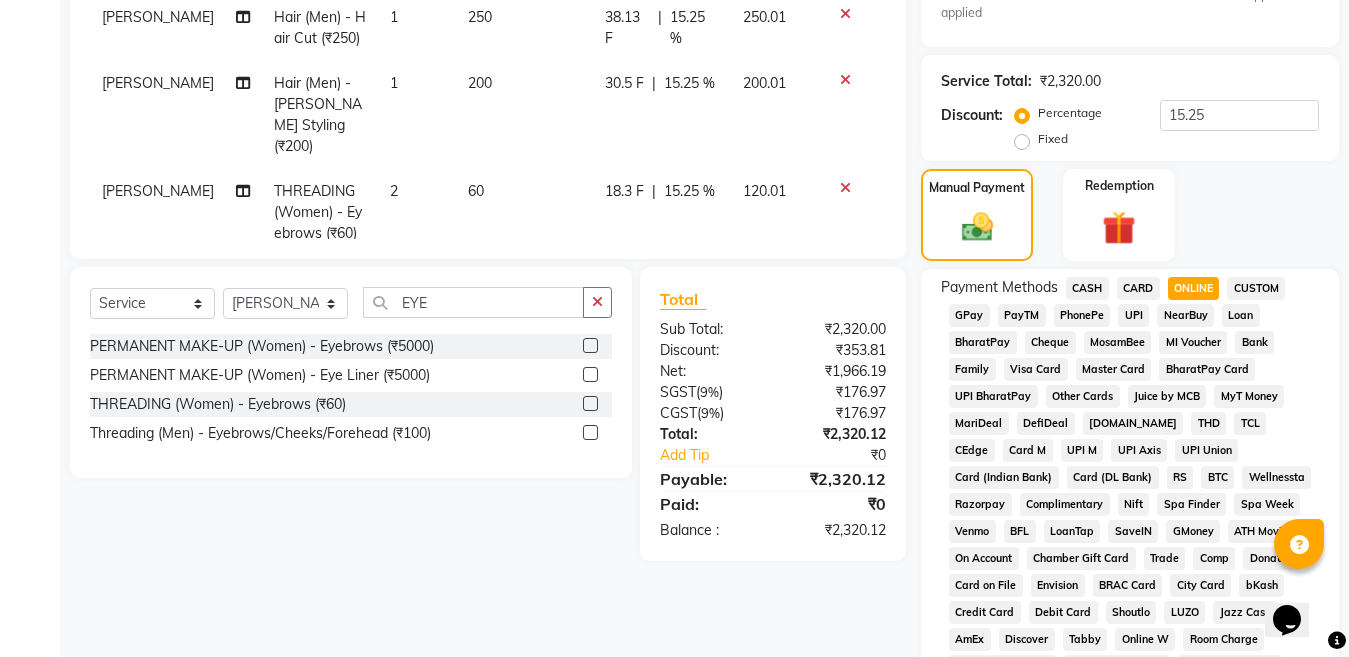 scroll, scrollTop: 543, scrollLeft: 0, axis: vertical 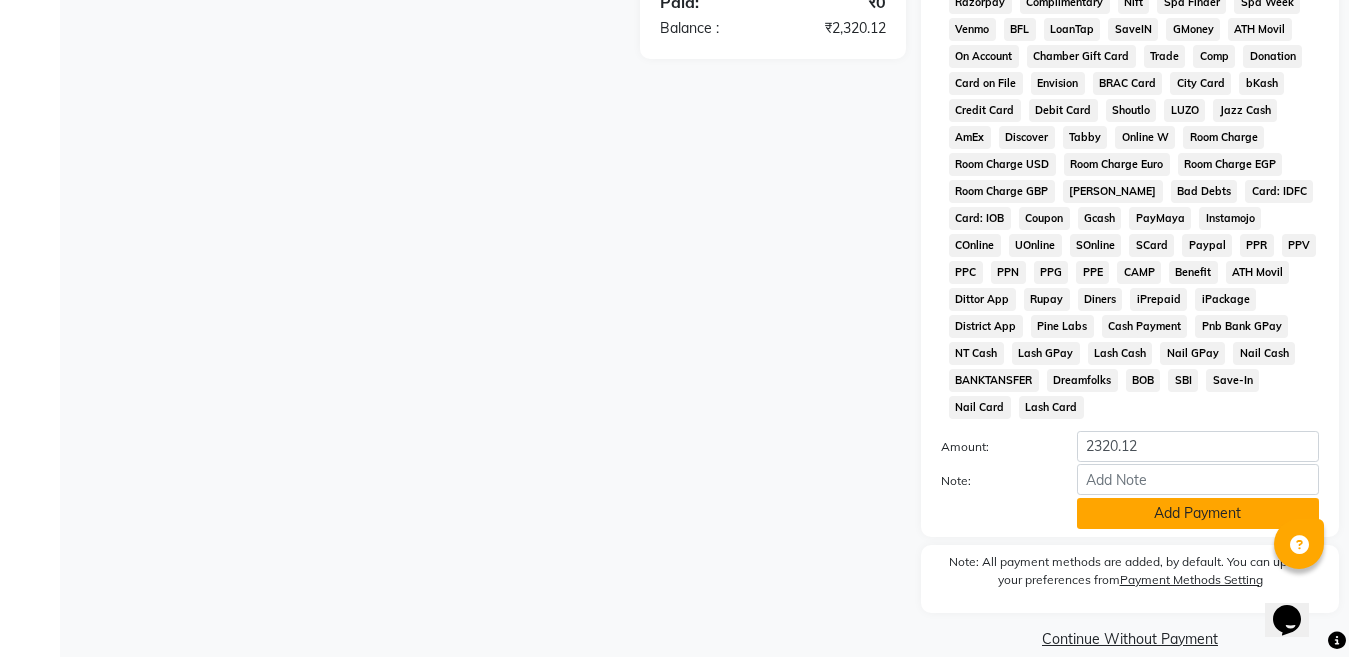 click on "Add Payment" 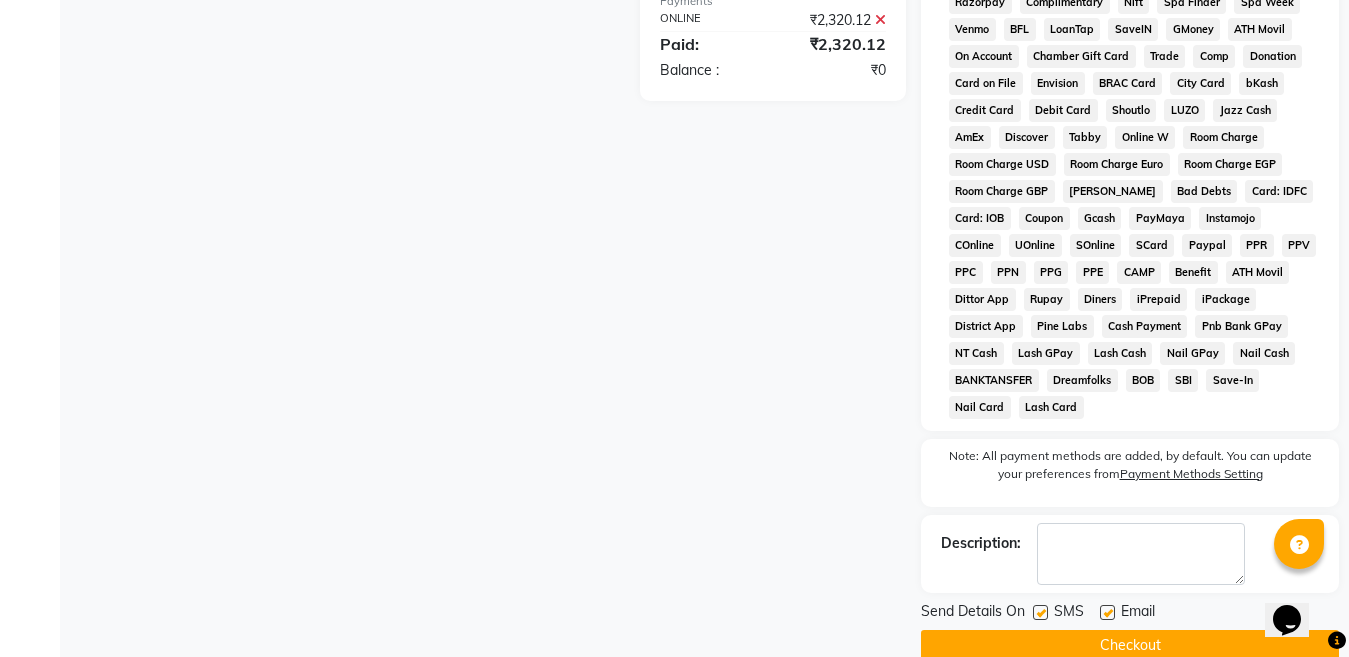 scroll, scrollTop: 1018, scrollLeft: 0, axis: vertical 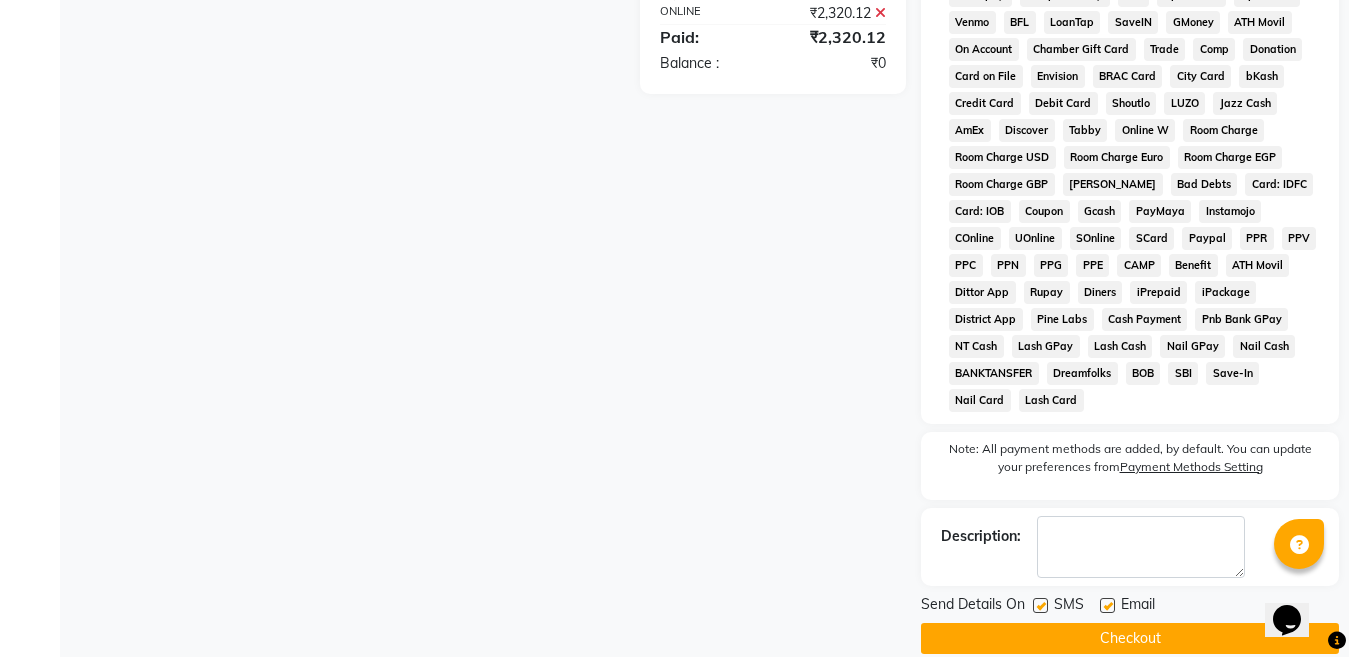 click on "Checkout" 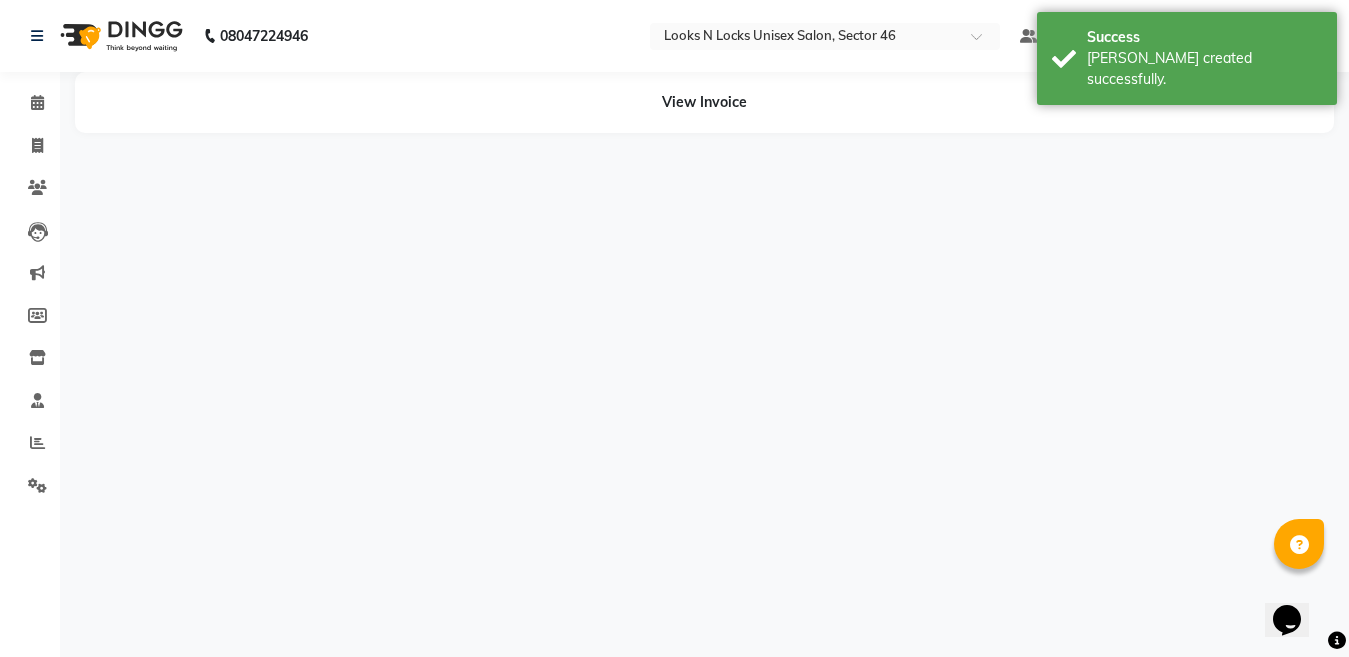 scroll, scrollTop: 0, scrollLeft: 0, axis: both 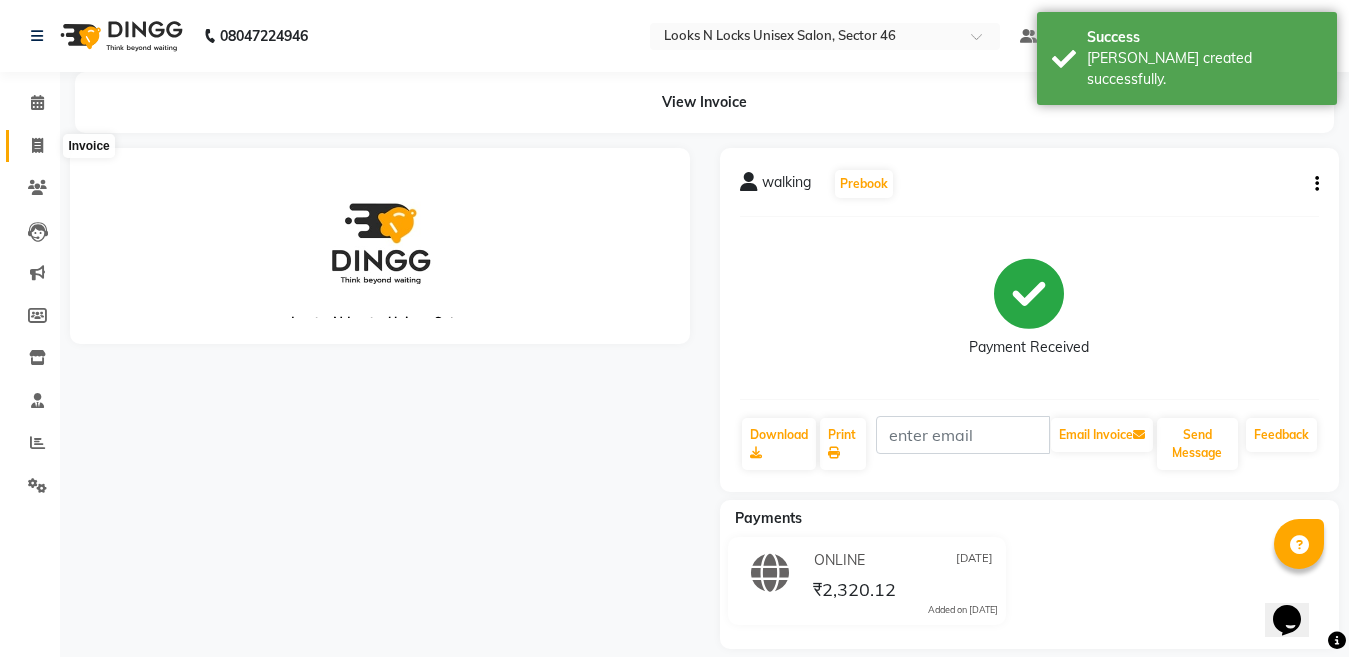 click 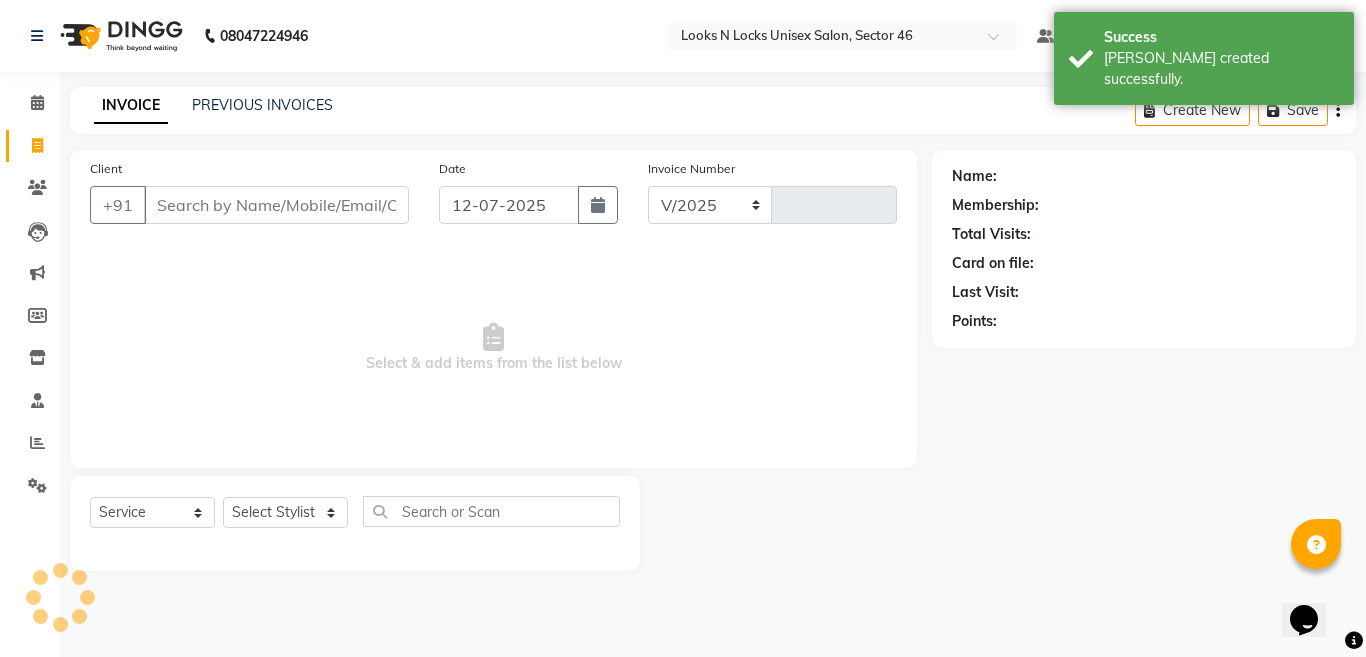 select on "3904" 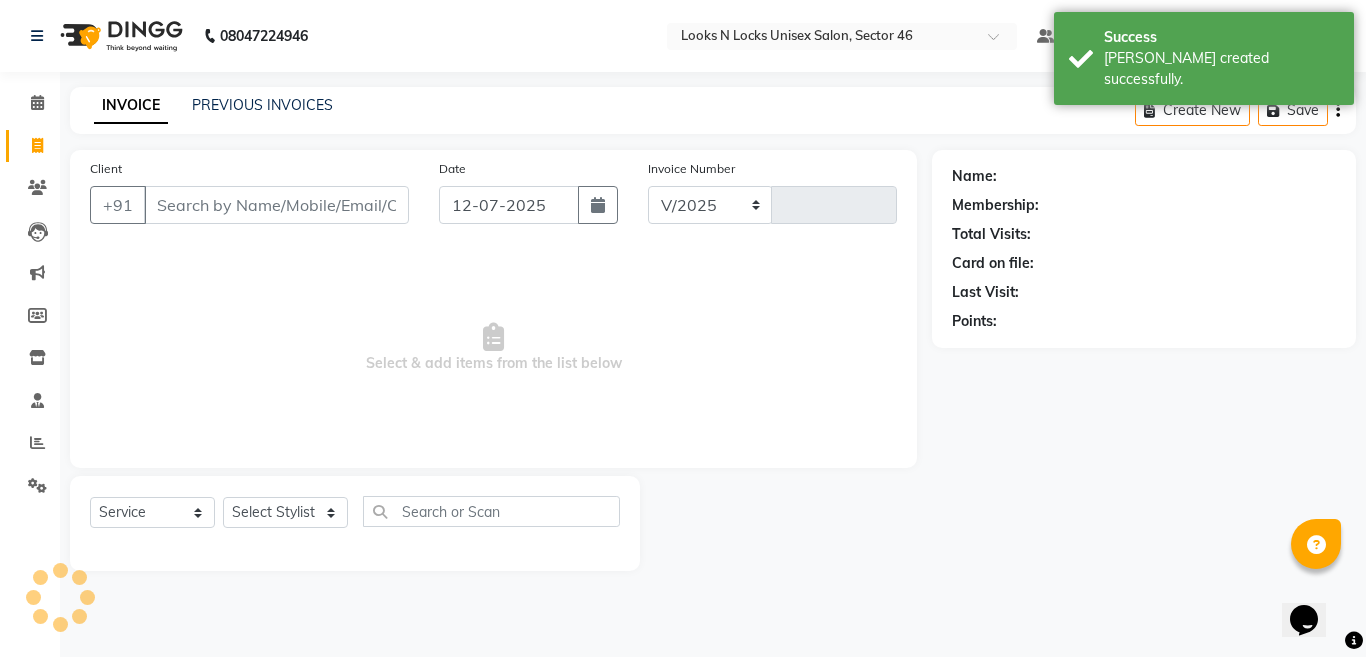 type on "0543" 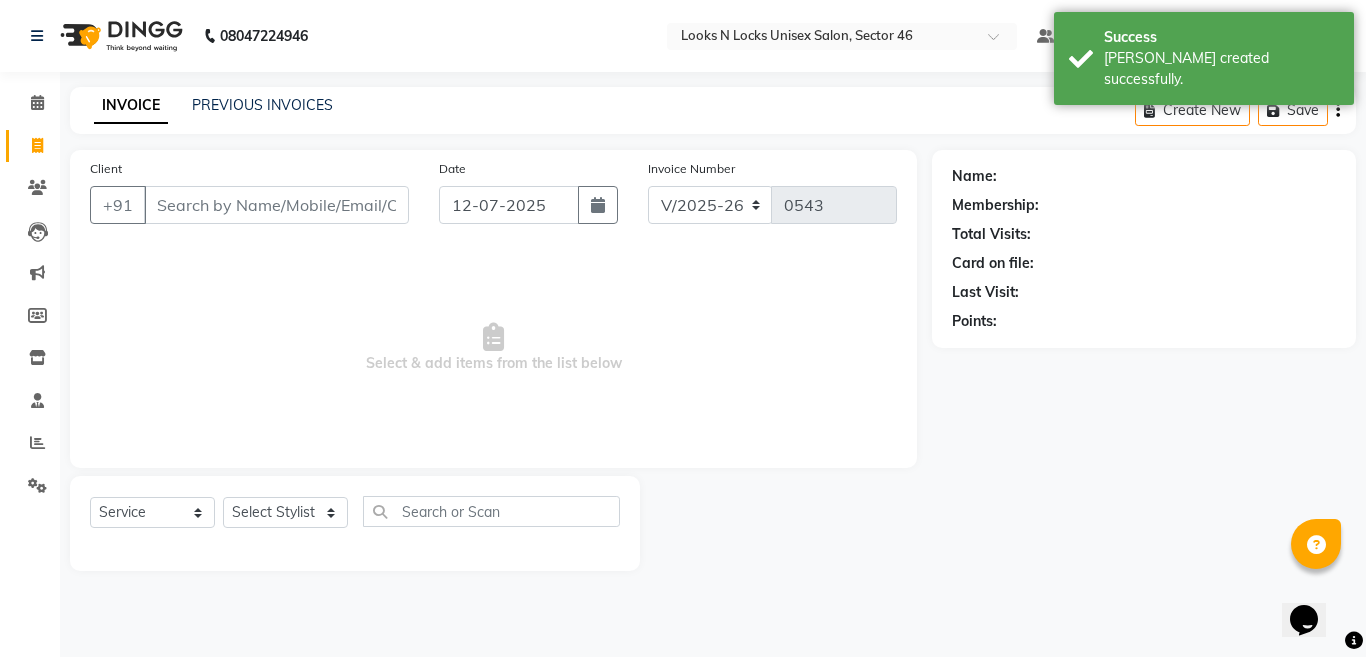 click on "Client" at bounding box center (276, 205) 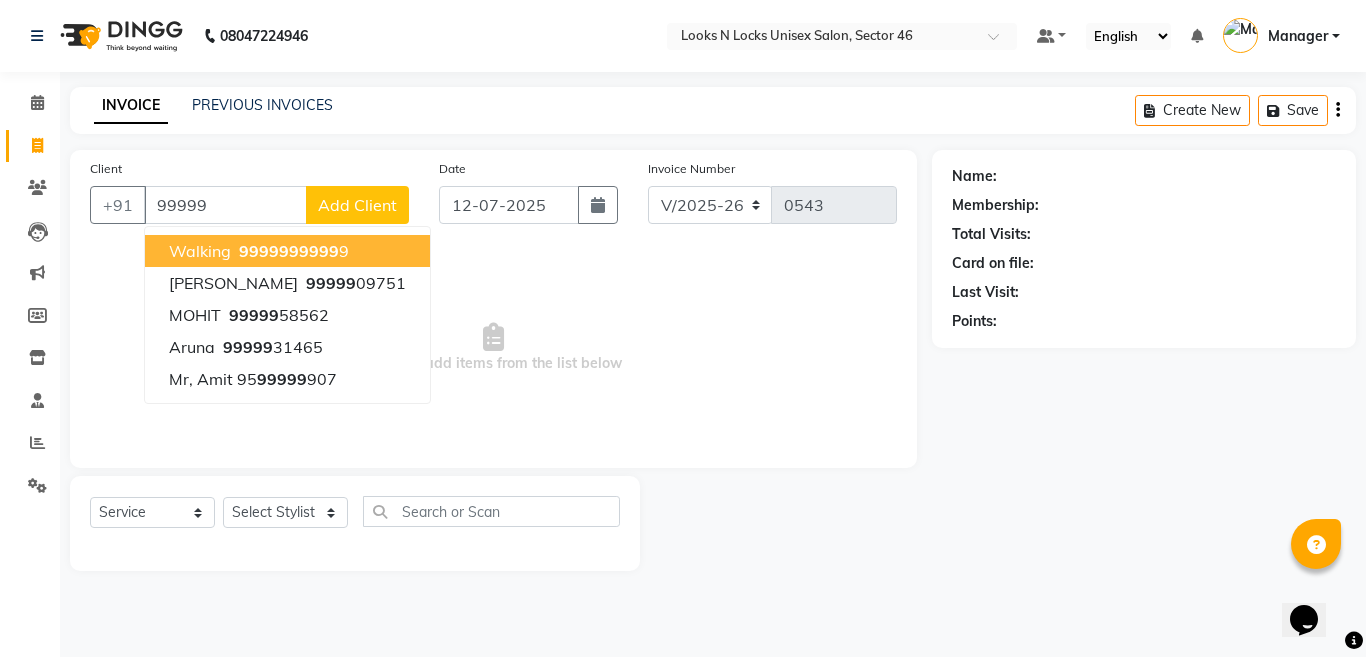 click on "99999" 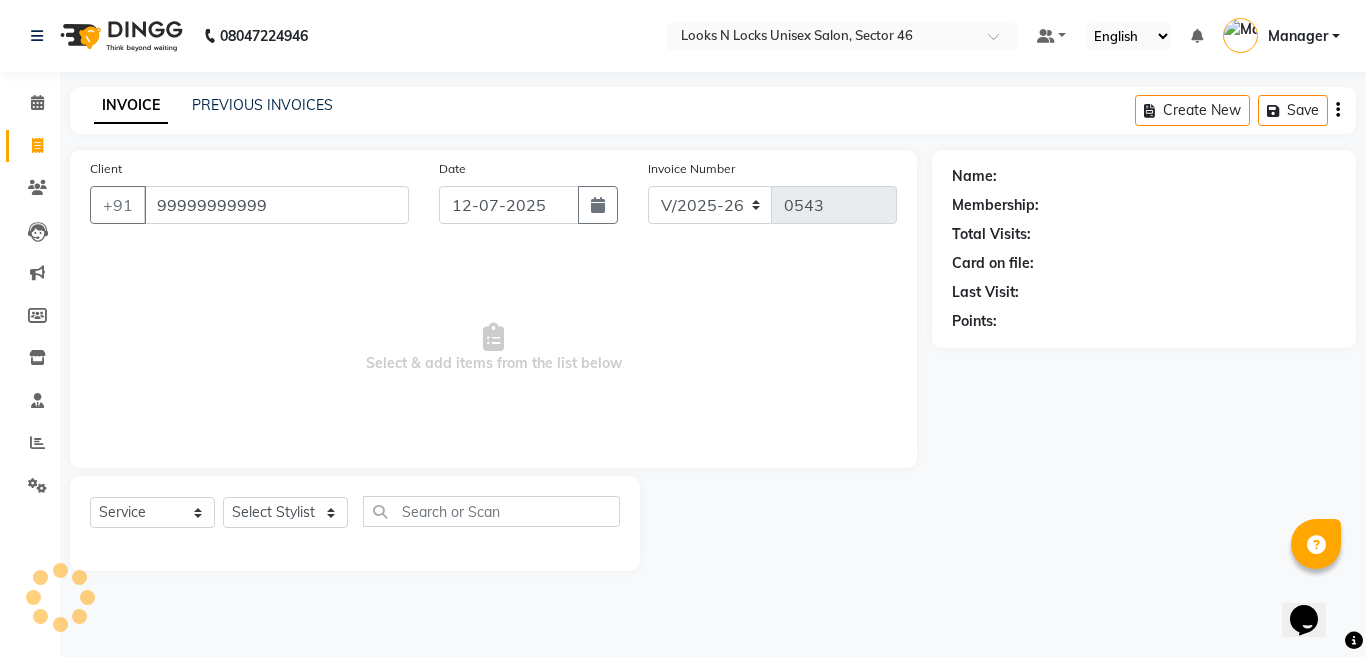 type on "99999999999" 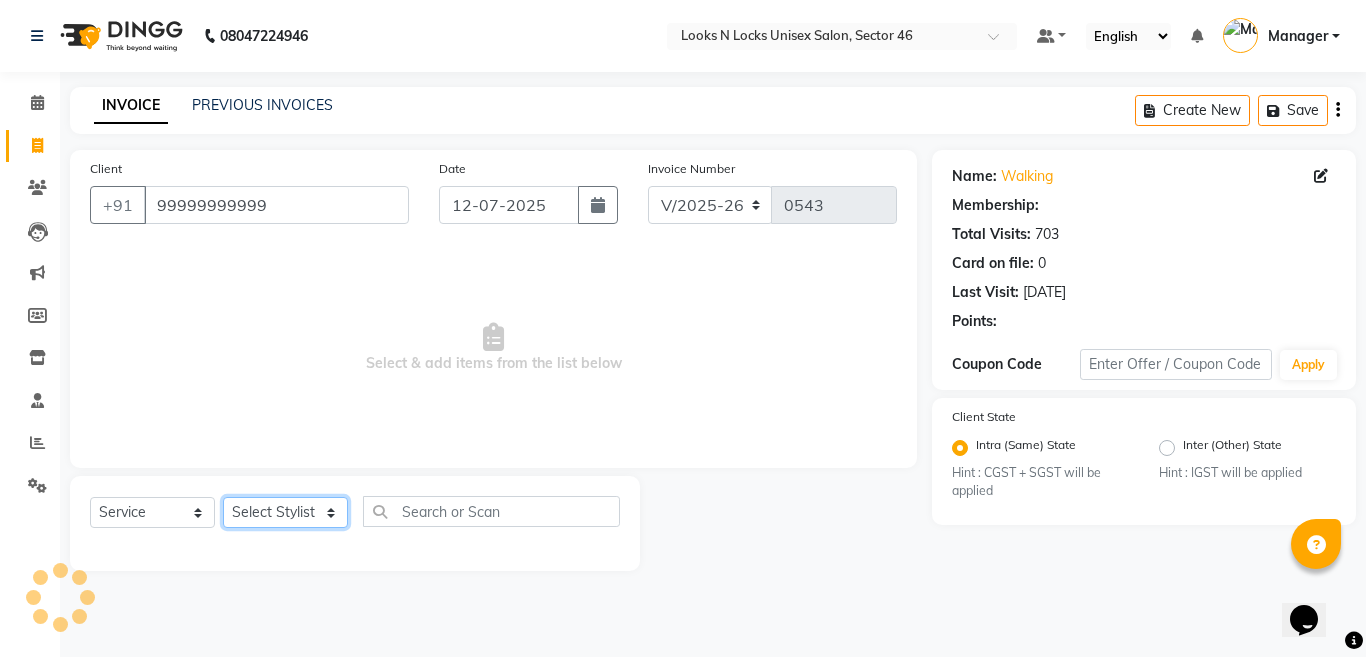 drag, startPoint x: 257, startPoint y: 516, endPoint x: 258, endPoint y: 498, distance: 18.027756 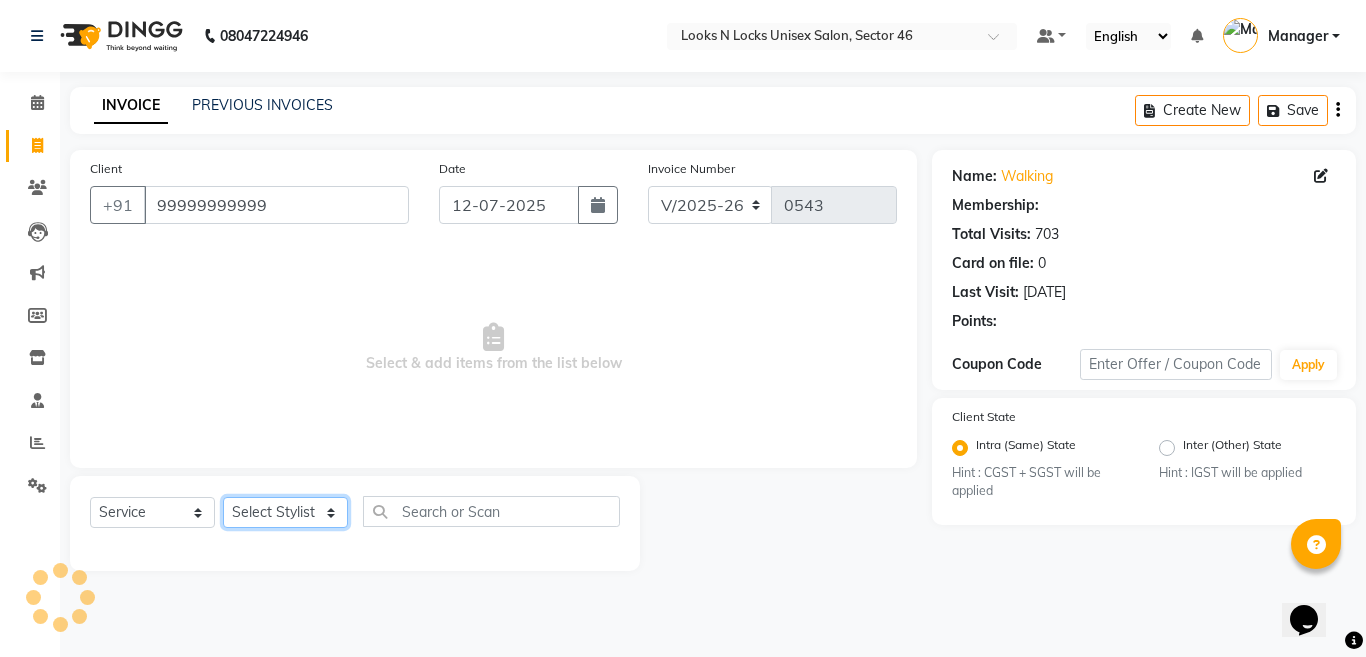 click on "Select Stylist [PERSON_NAME] Aalam Sheikh [PERSON_NAME] [PERSON_NAME] Gaurav [PERSON_NAME] [PERSON_NAME] [PERSON_NAME] maam Lucky Manager [PERSON_NAME] [PERSON_NAME] Ram [PERSON_NAME] Shilpa ( sunita) [PERSON_NAME] [PERSON_NAME] [PERSON_NAME] [PERSON_NAME]" 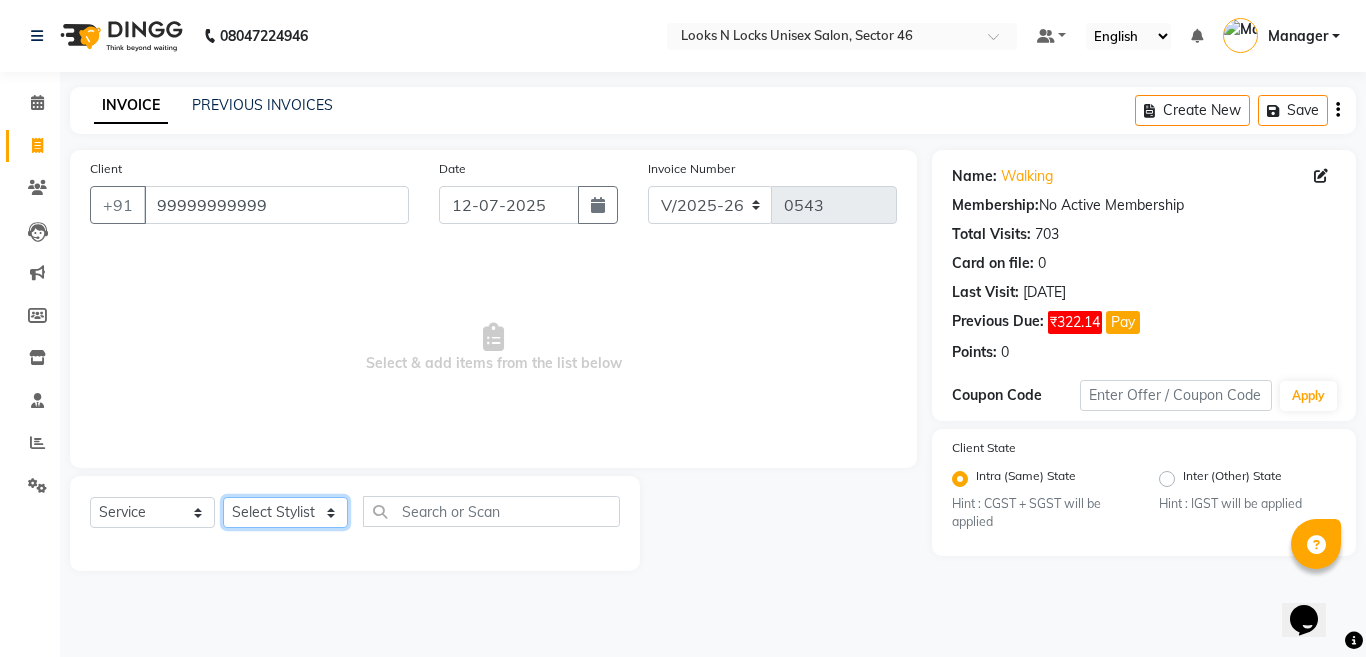 select on "44650" 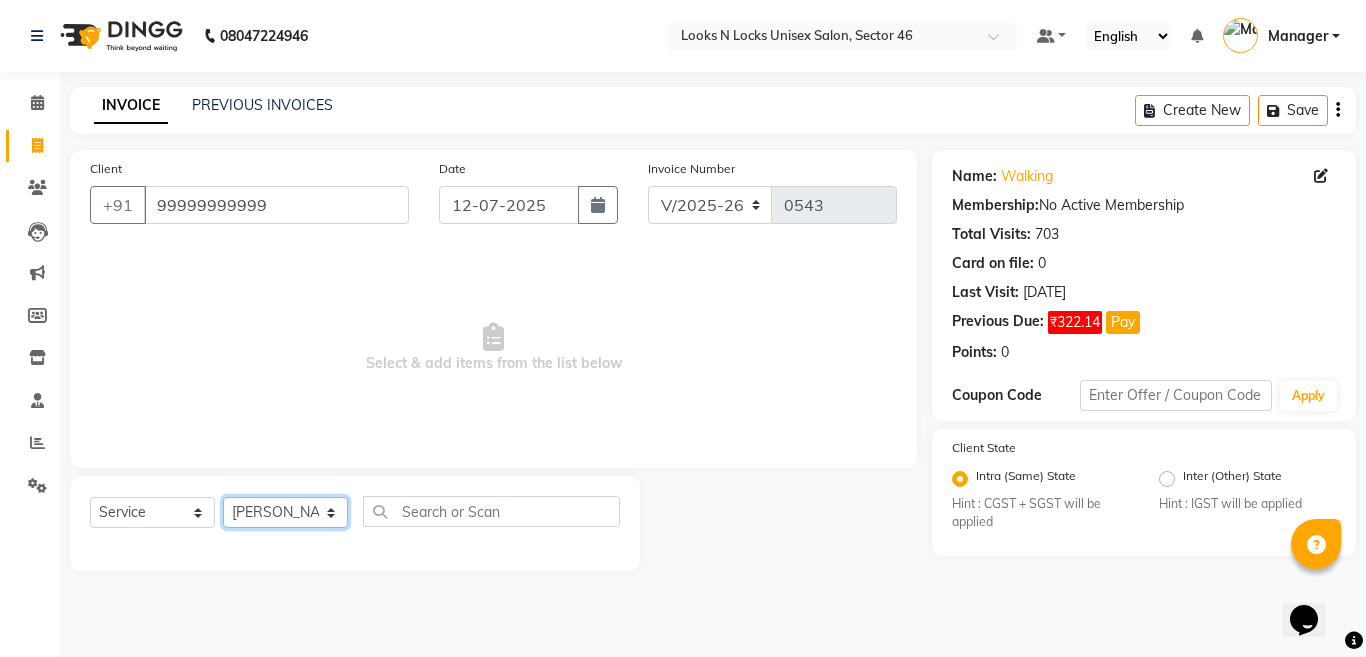 click on "Select Stylist [PERSON_NAME] Aalam Sheikh [PERSON_NAME] [PERSON_NAME] Gaurav [PERSON_NAME] [PERSON_NAME] [PERSON_NAME] maam Lucky Manager [PERSON_NAME] [PERSON_NAME] Ram [PERSON_NAME] Shilpa ( sunita) [PERSON_NAME] [PERSON_NAME] [PERSON_NAME] [PERSON_NAME]" 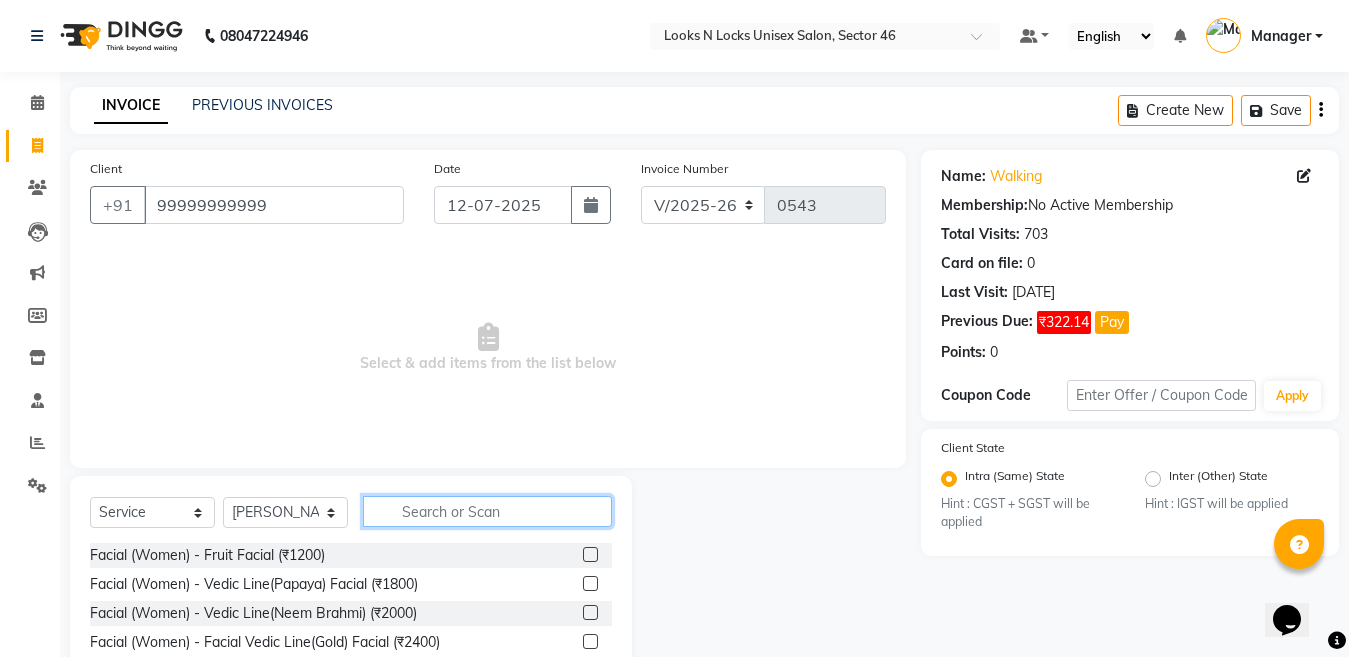 click 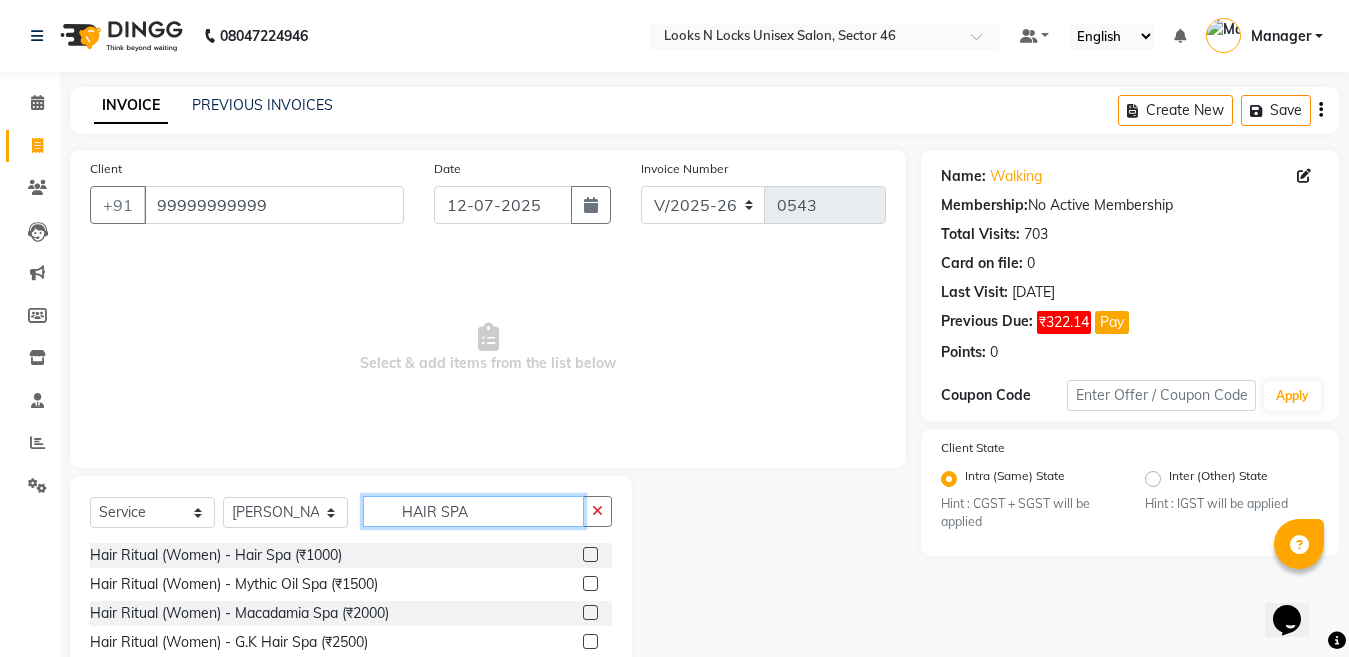 type on "HAIR SPA" 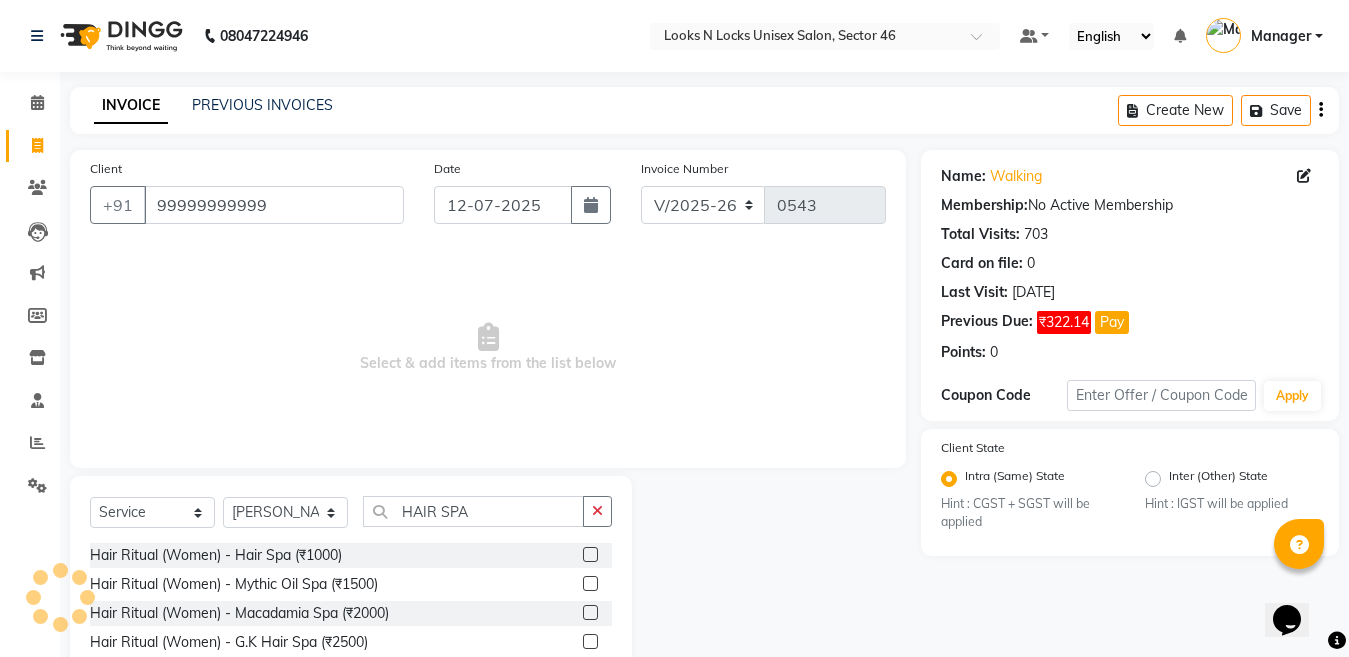click 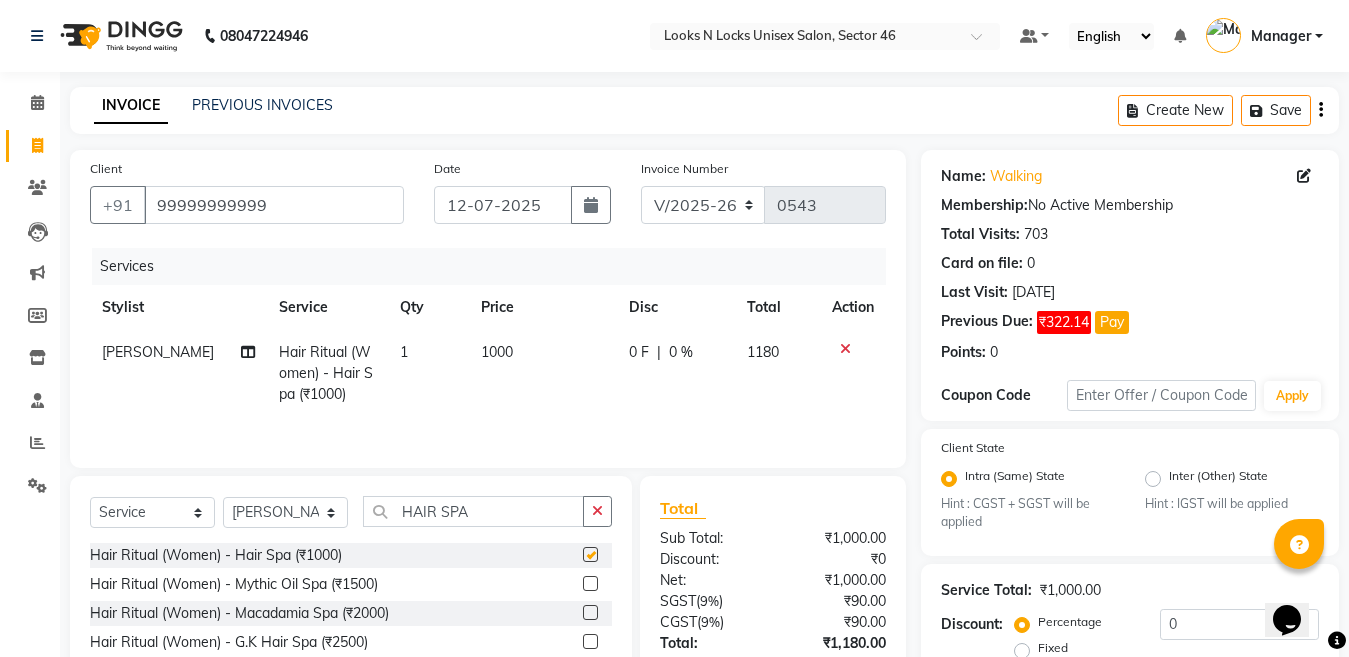 checkbox on "false" 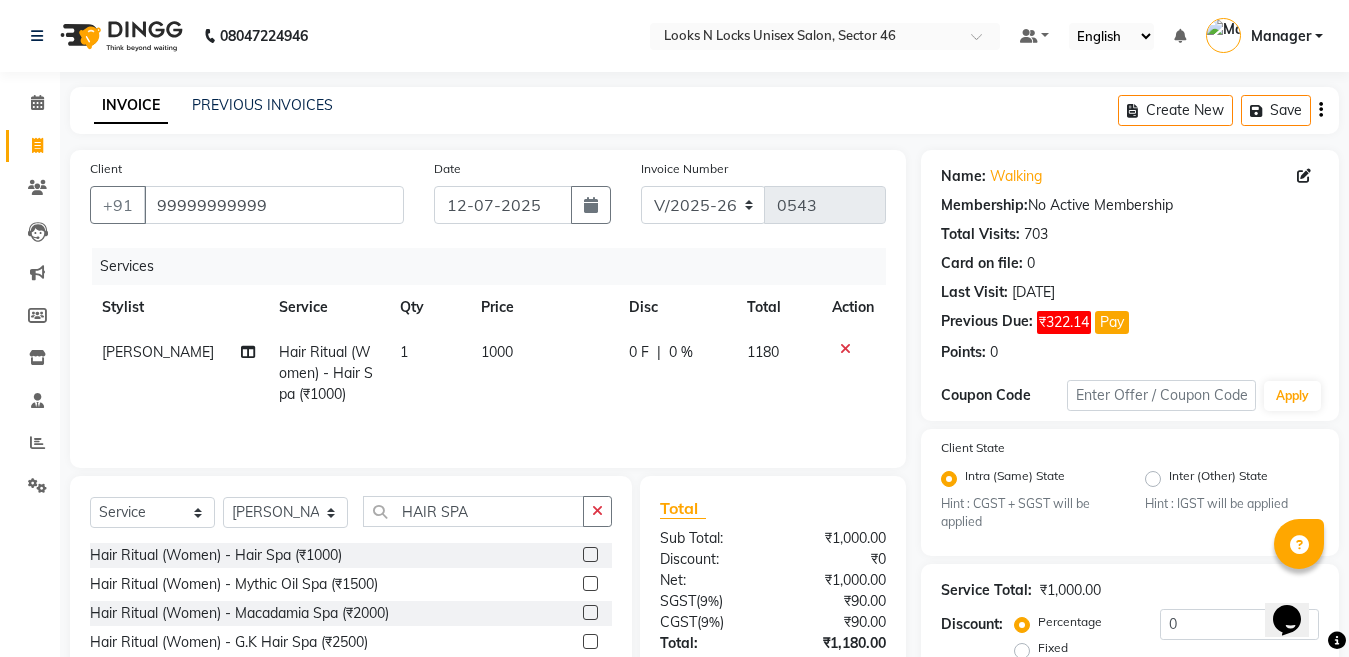 click on "1000" 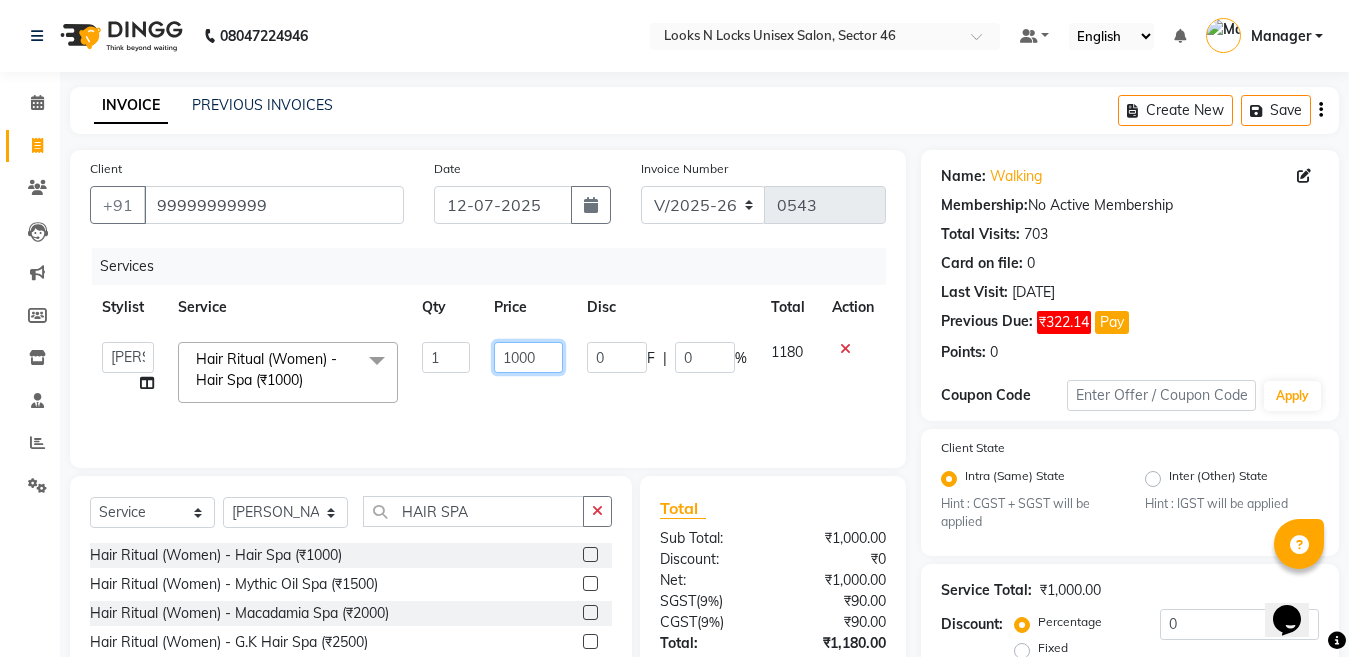 click on "1000" 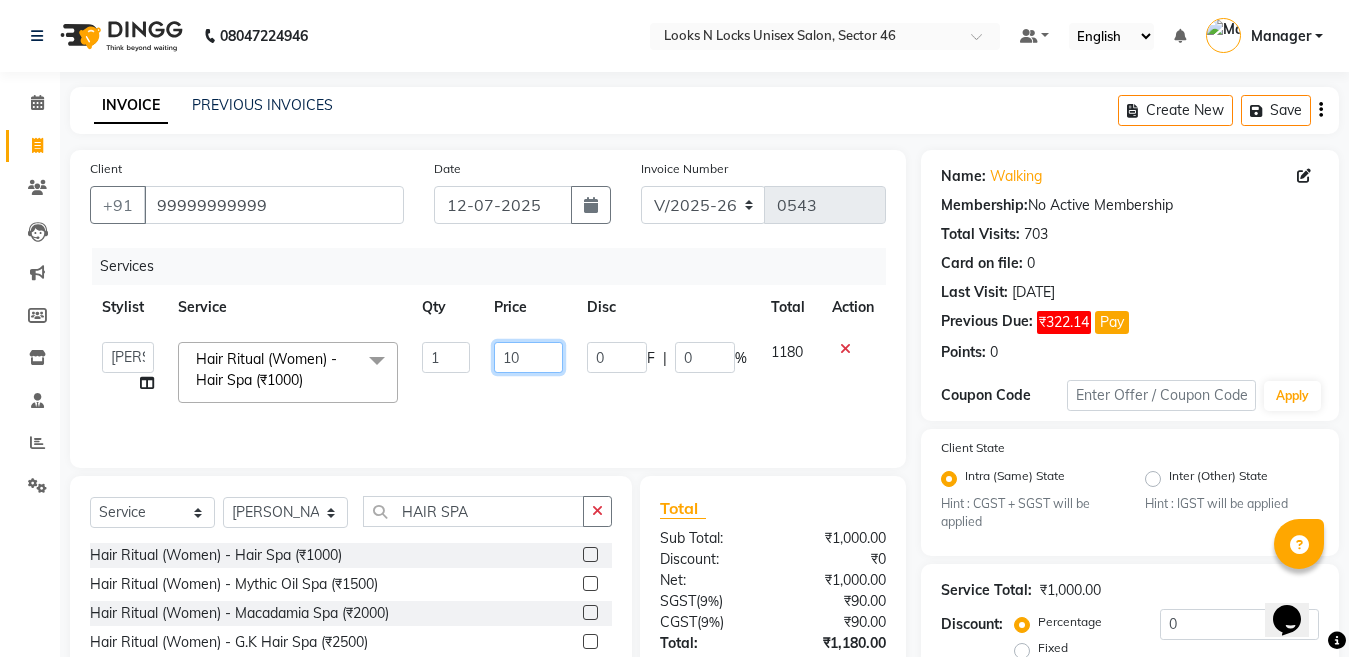 type on "1" 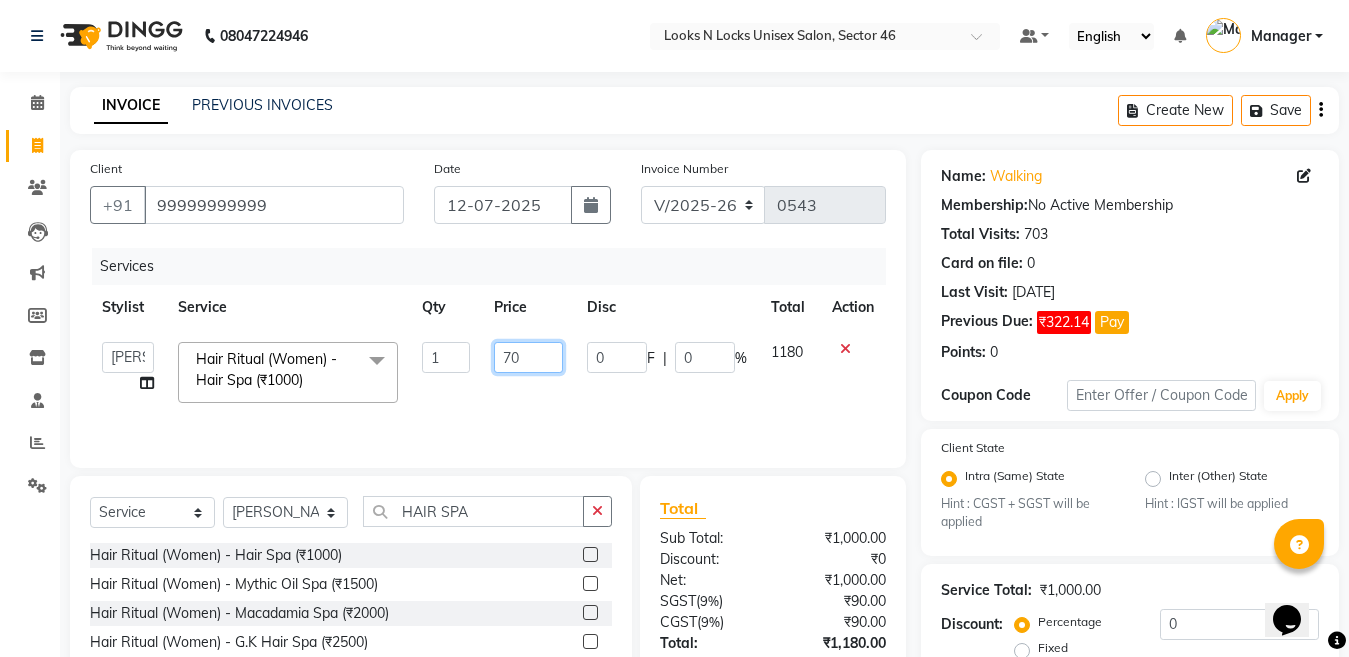 type on "700" 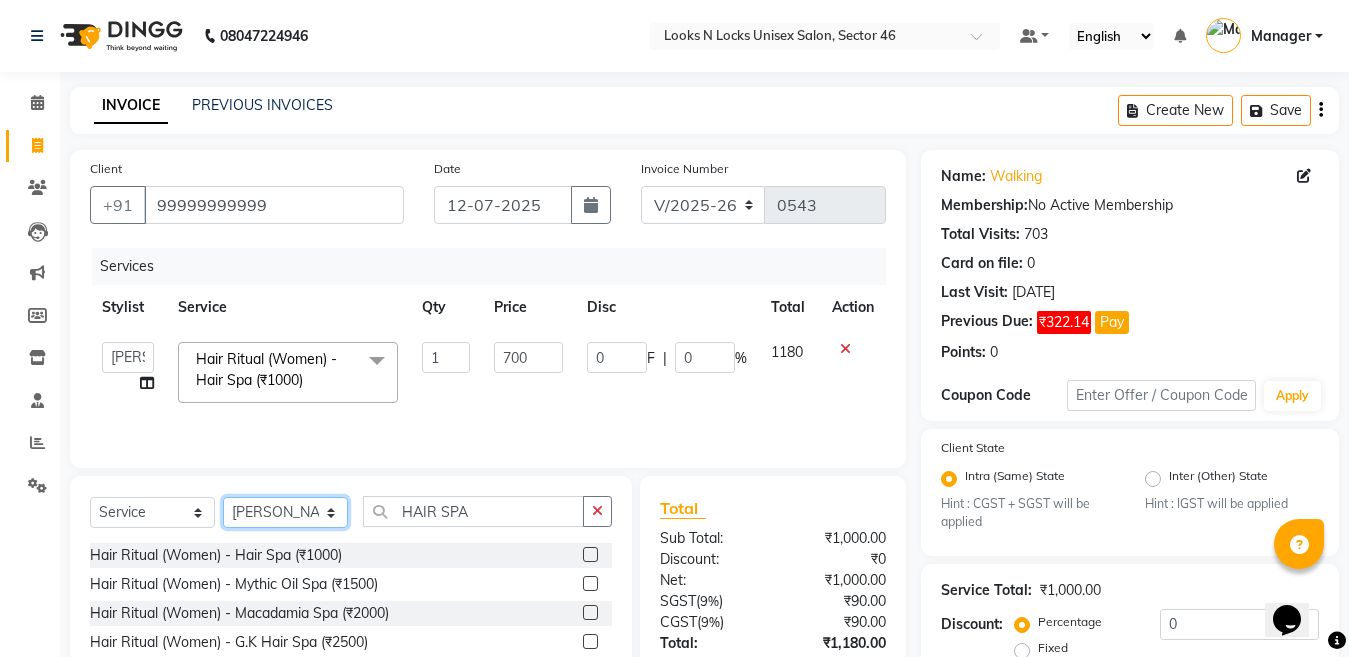 click on "Select Stylist [PERSON_NAME] Aalam Sheikh [PERSON_NAME] [PERSON_NAME] Gaurav [PERSON_NAME] [PERSON_NAME] [PERSON_NAME] maam Lucky Manager [PERSON_NAME] [PERSON_NAME] Ram [PERSON_NAME] Shilpa ( sunita) [PERSON_NAME] [PERSON_NAME] [PERSON_NAME] [PERSON_NAME]" 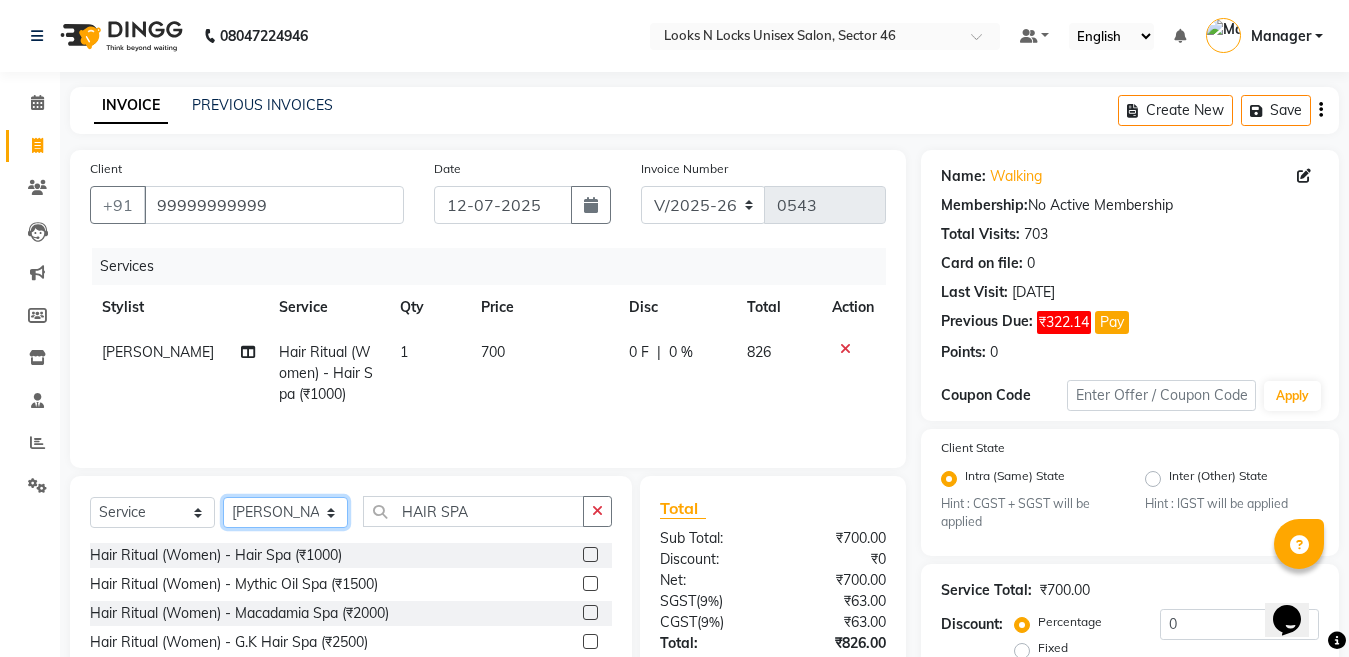 select on "69067" 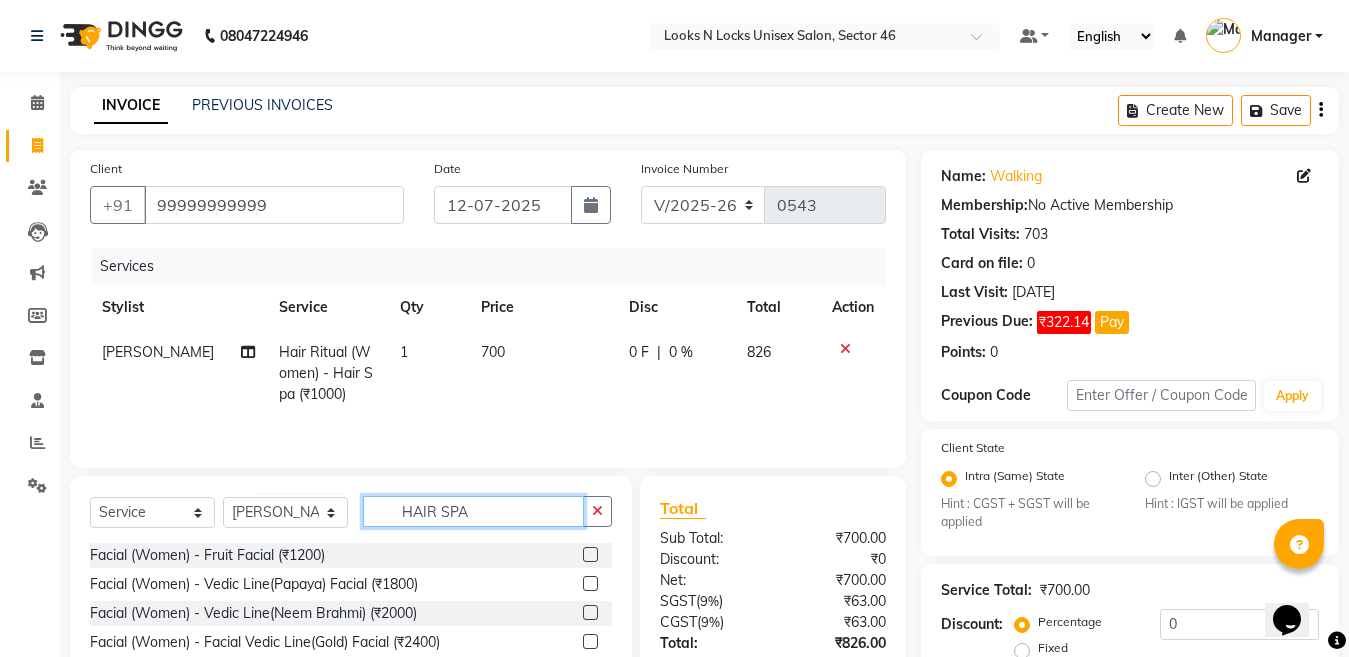 click on "HAIR SPA" 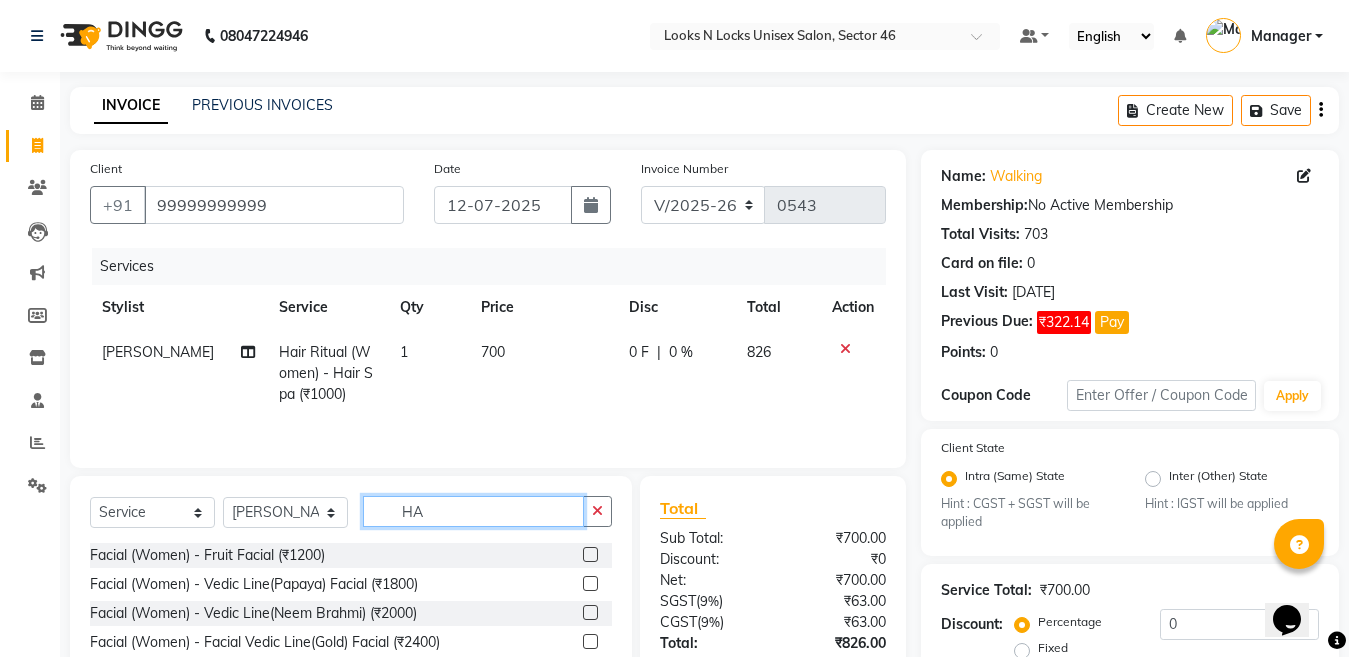 type on "H" 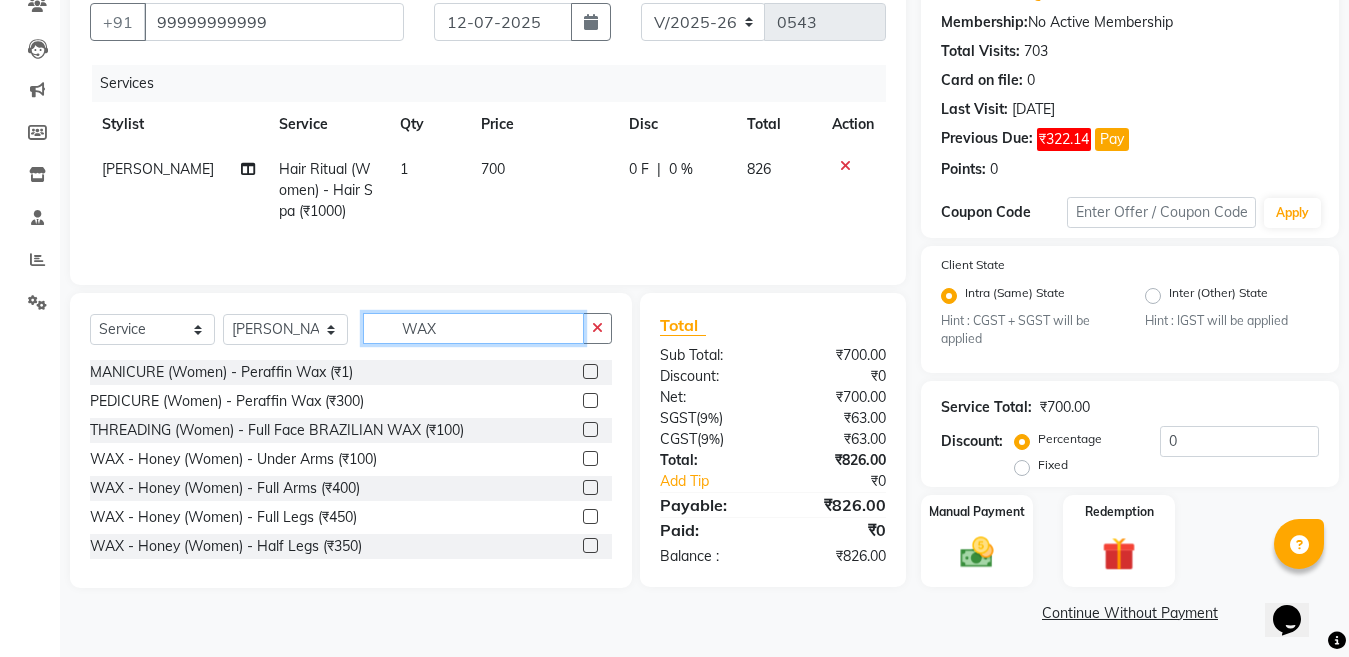 scroll, scrollTop: 184, scrollLeft: 0, axis: vertical 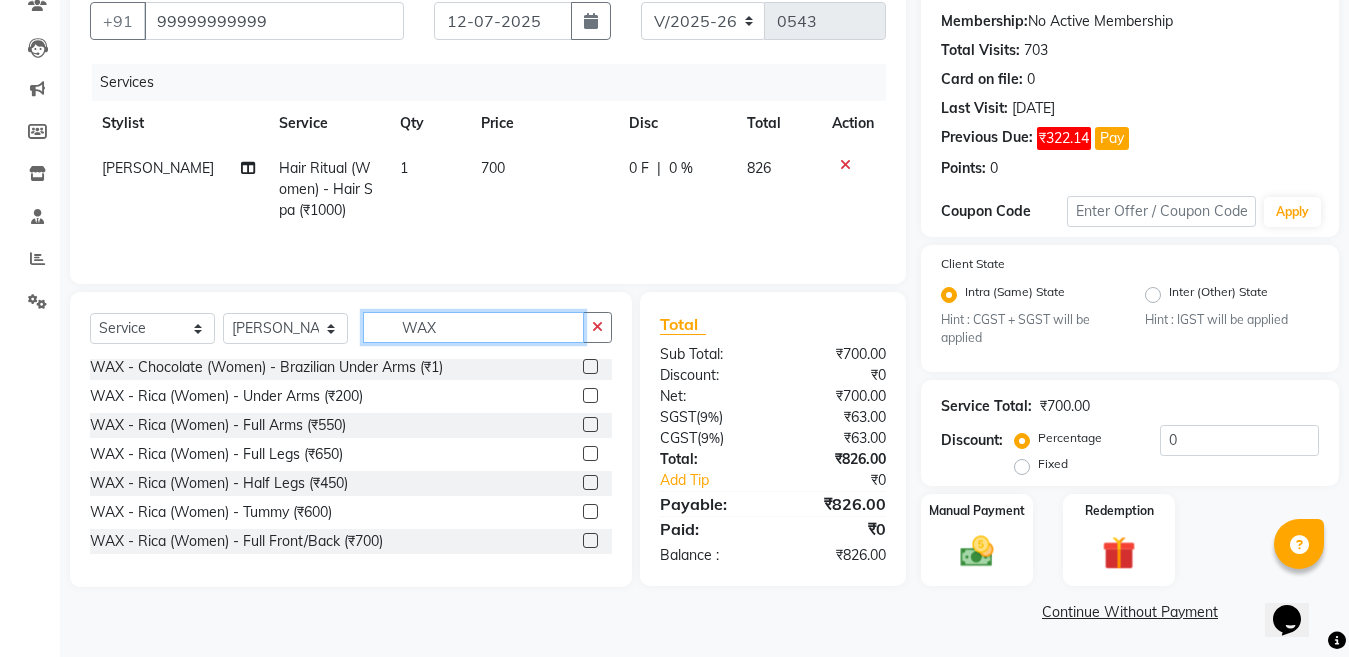 type on "WAX" 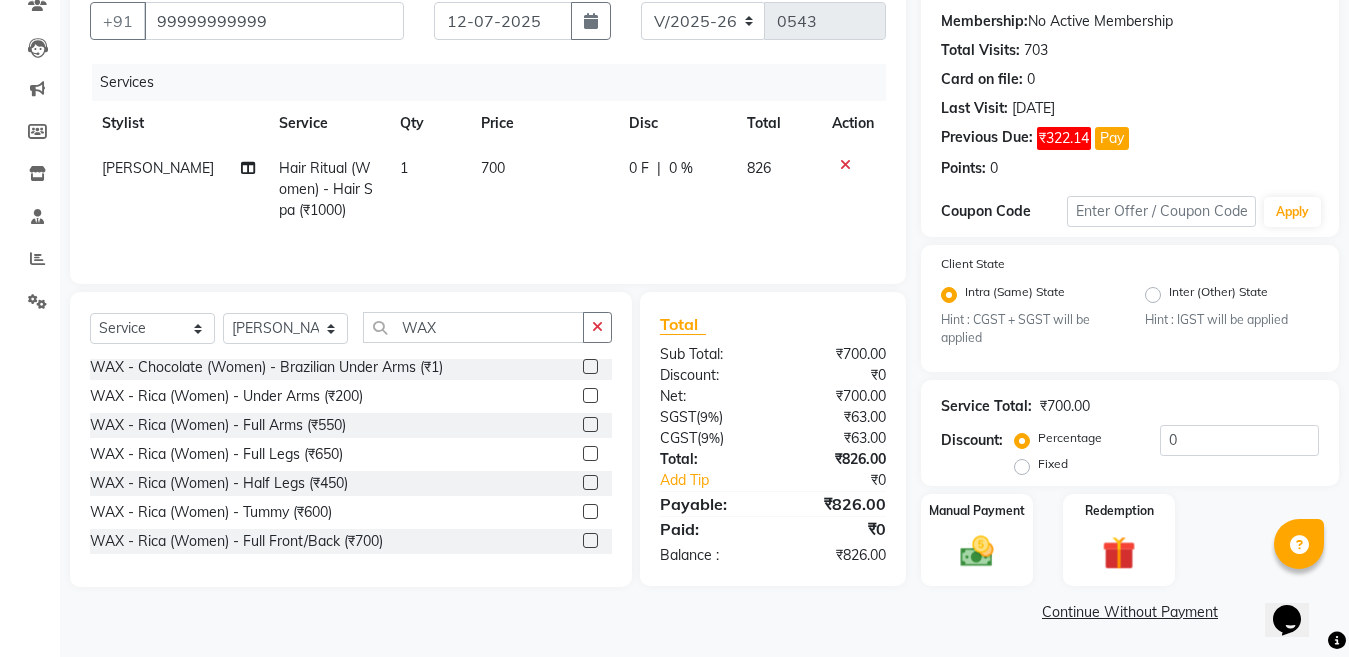 click 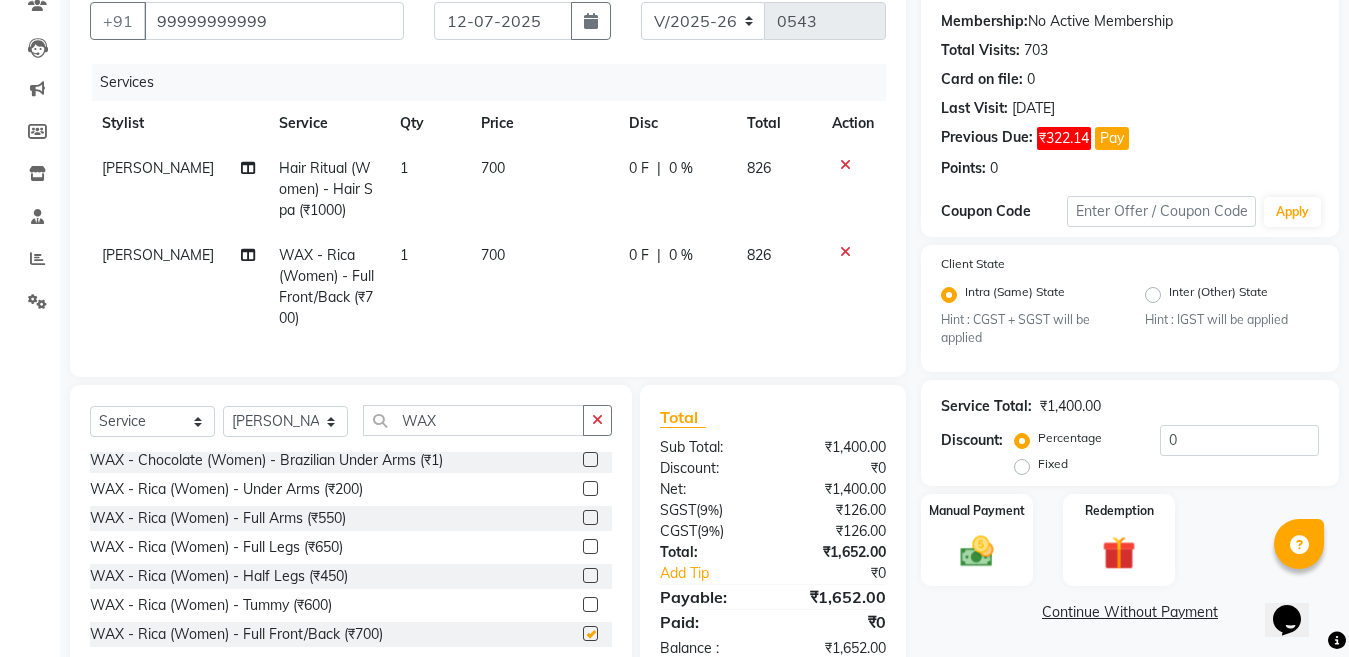 checkbox on "false" 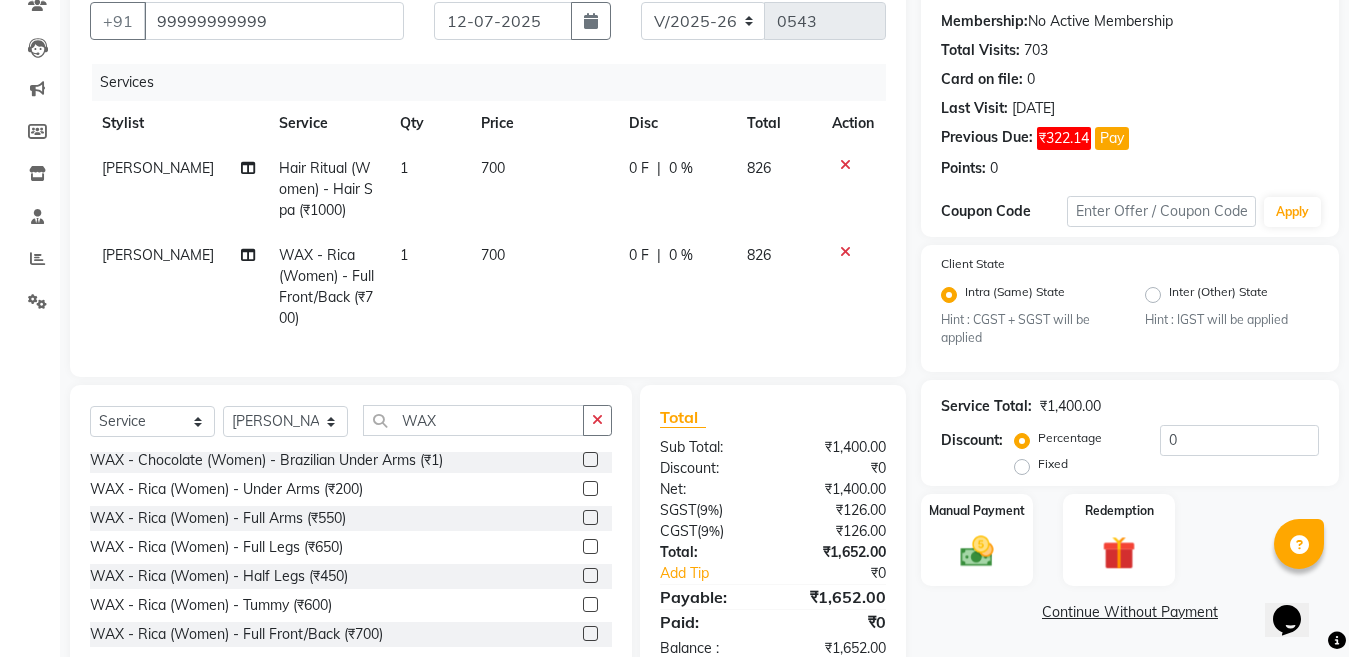 click on "700" 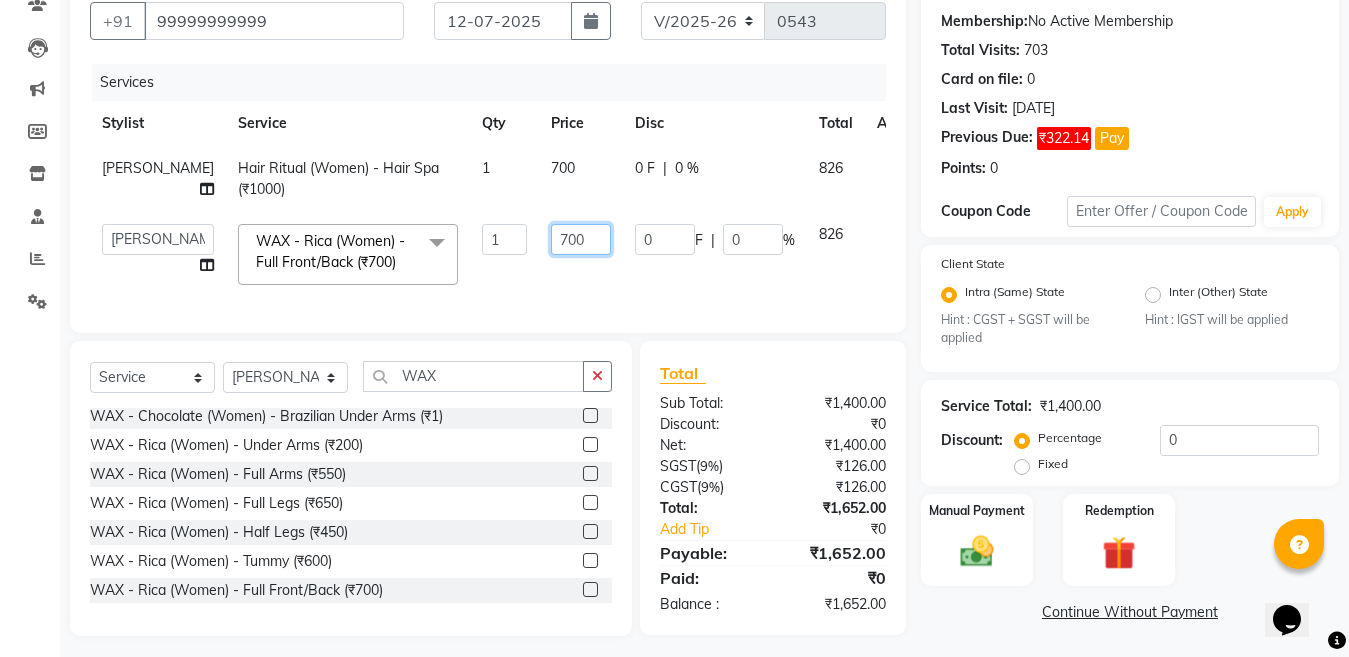 click on "700" 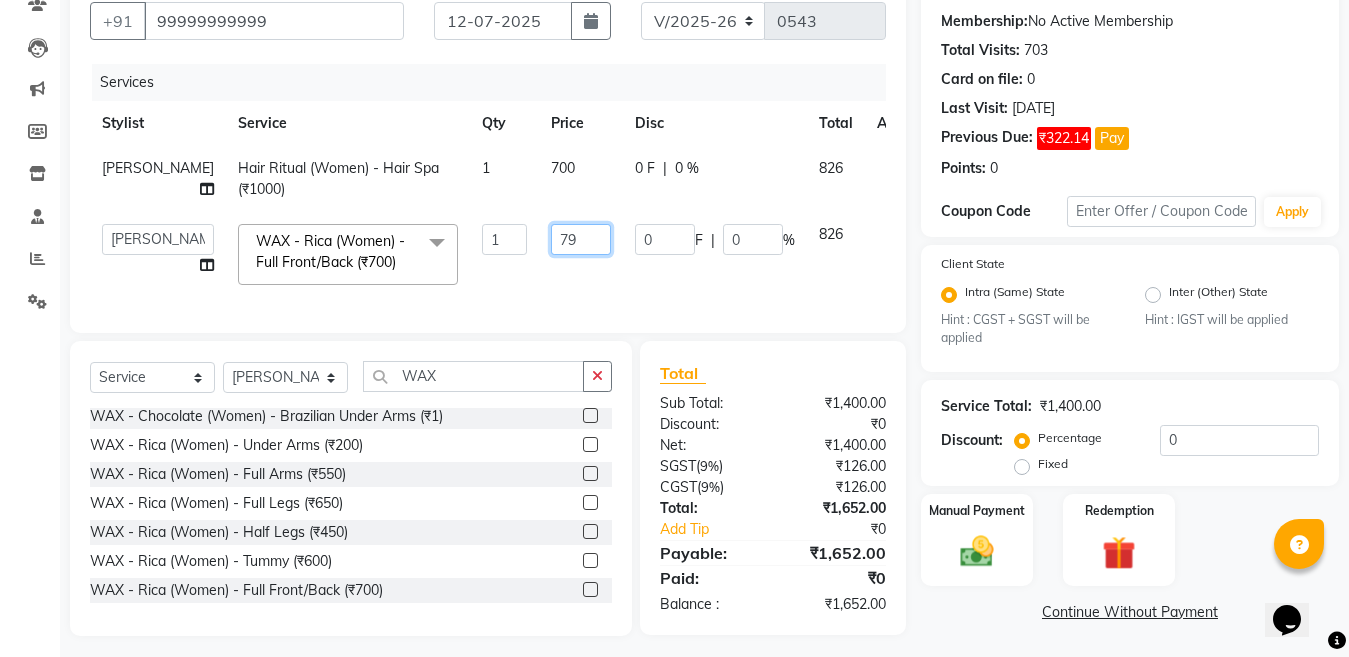 type on "790" 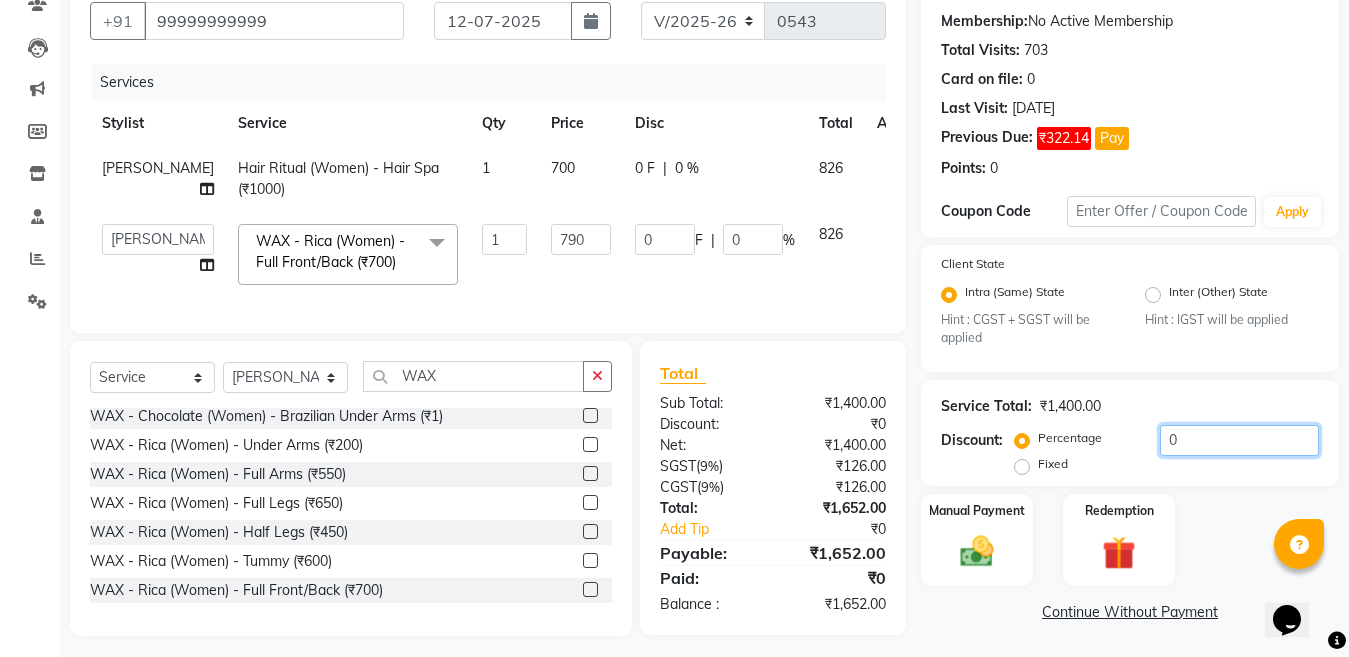 click on "0" 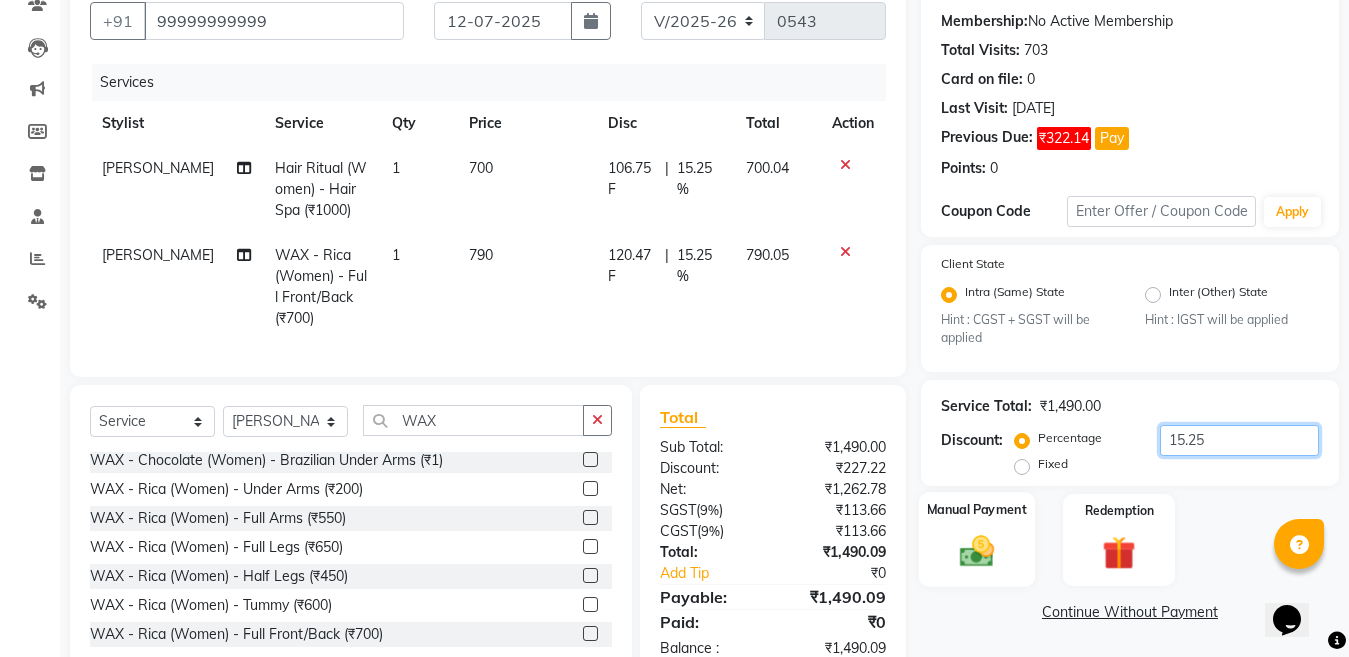 type on "15.25" 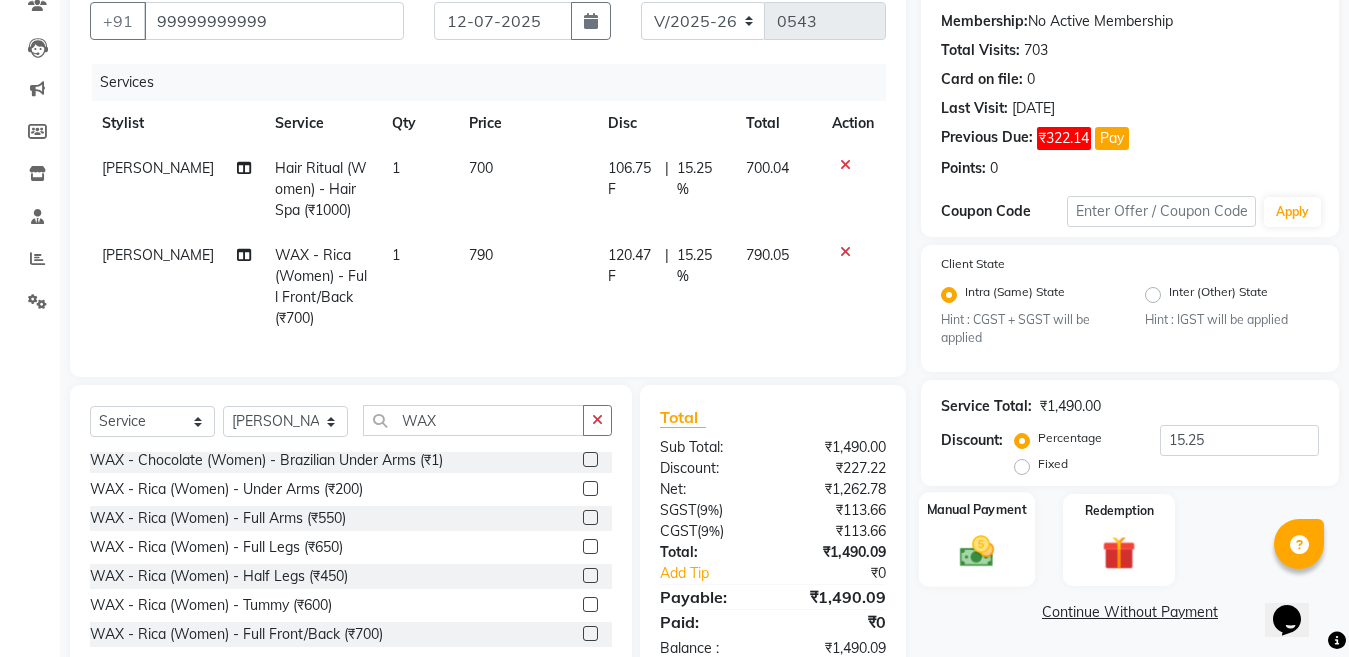 click 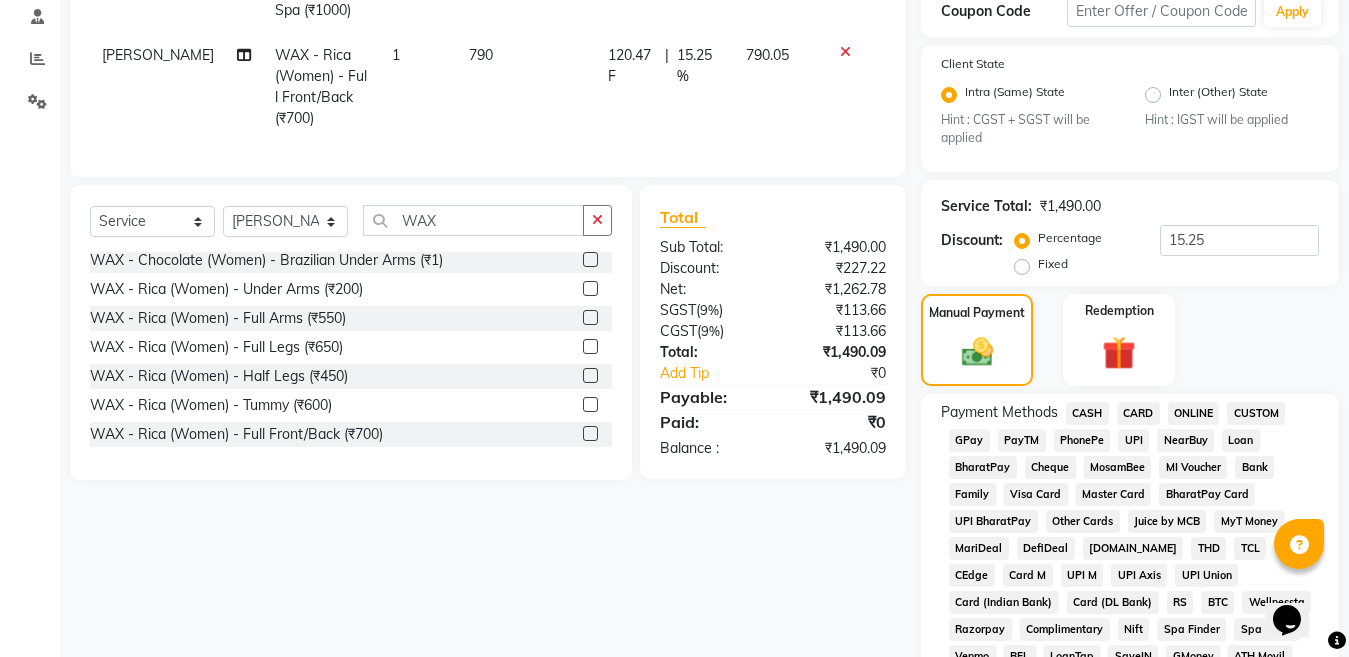 click on "ONLINE" 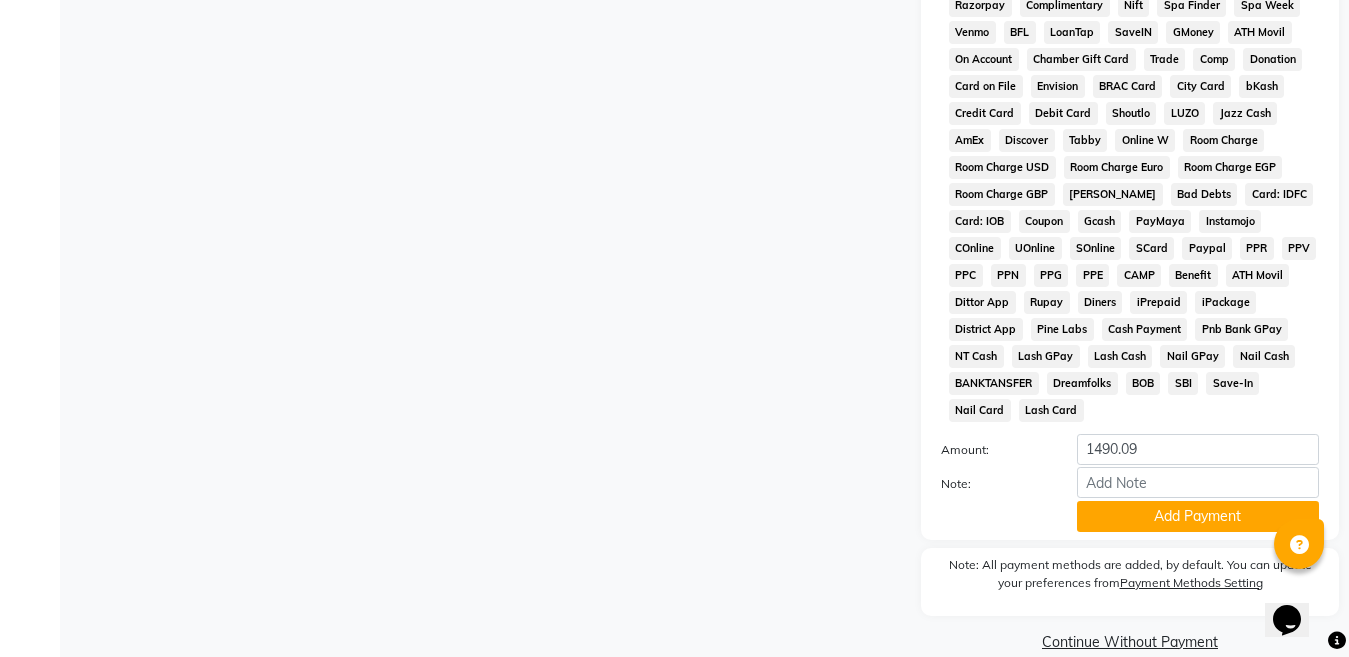 scroll, scrollTop: 1011, scrollLeft: 0, axis: vertical 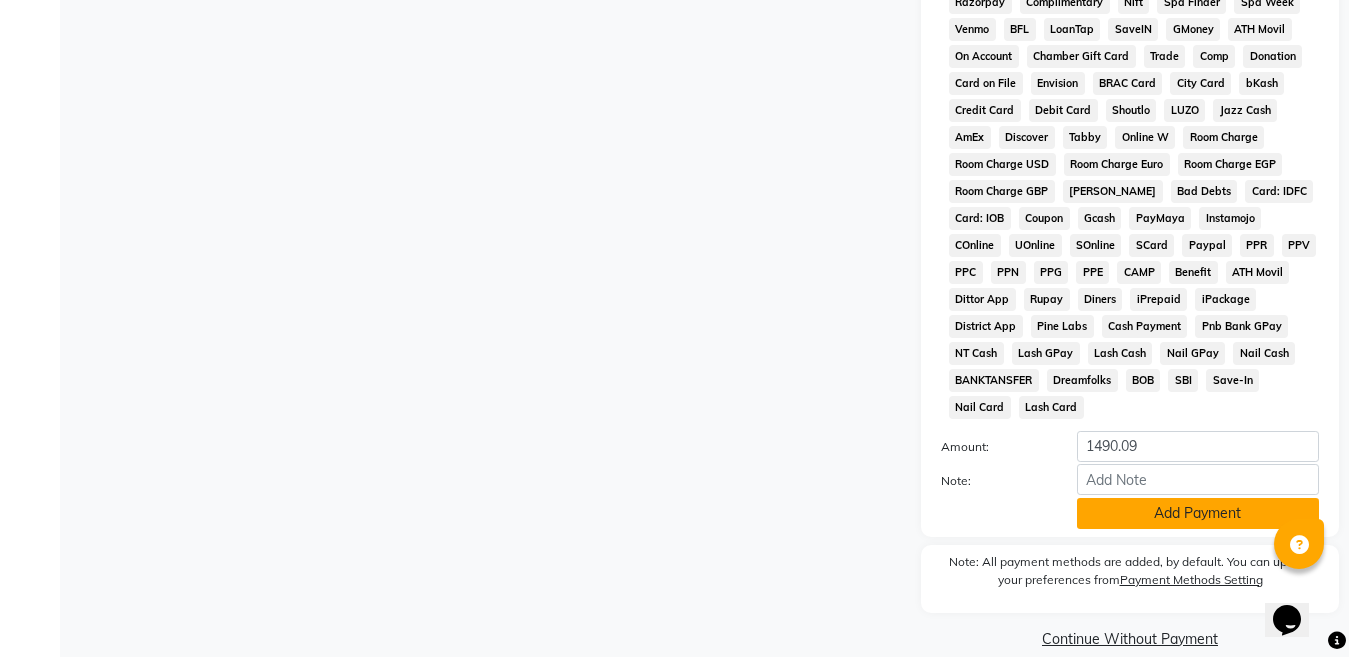 click on "Add Payment" 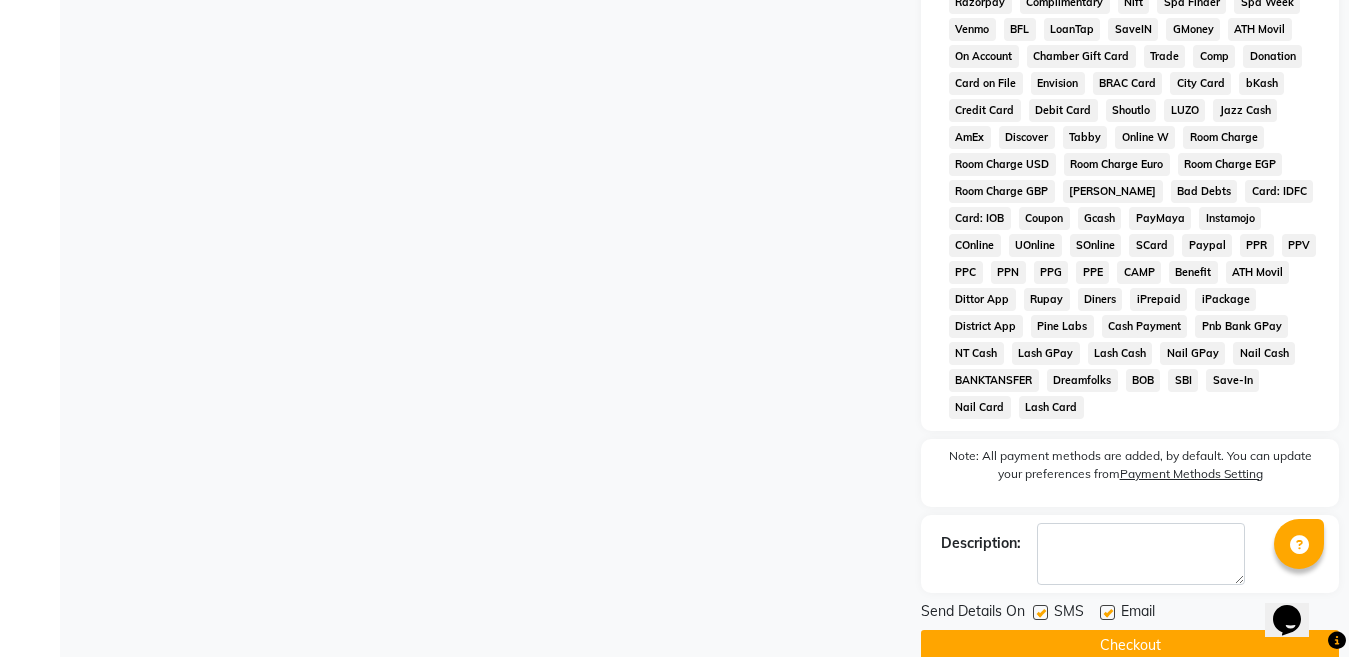 scroll, scrollTop: 1018, scrollLeft: 0, axis: vertical 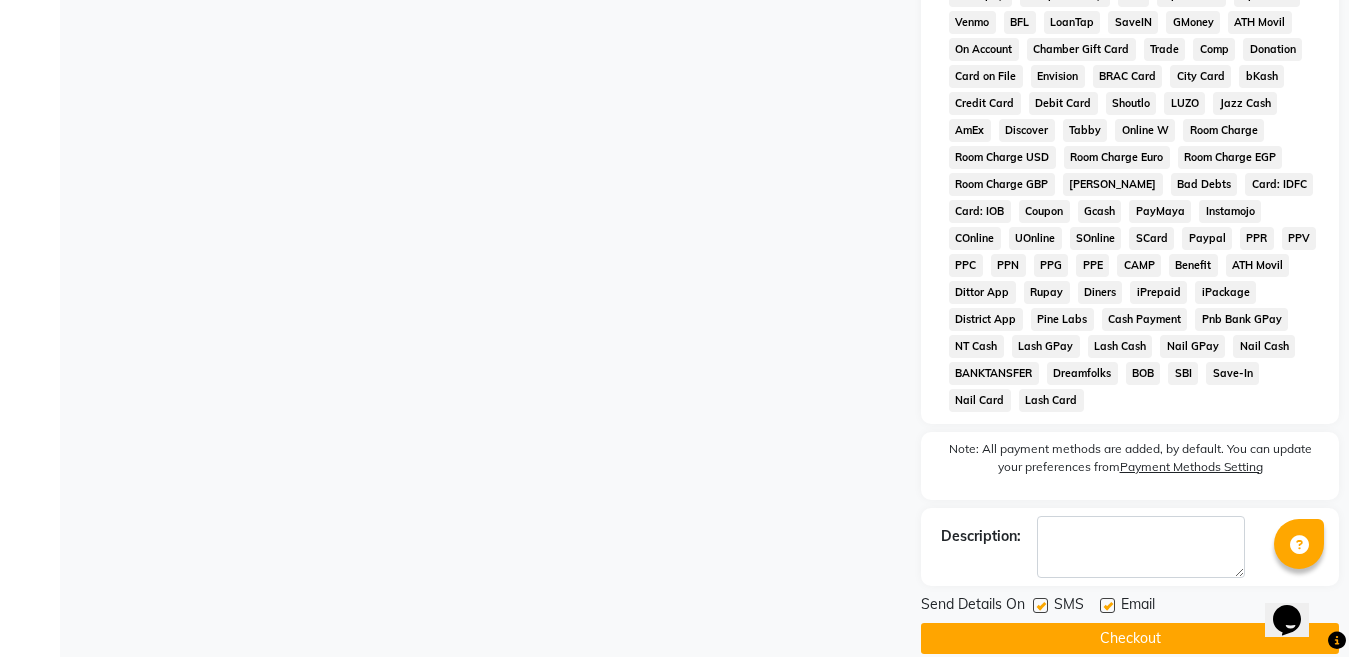 click on "Checkout" 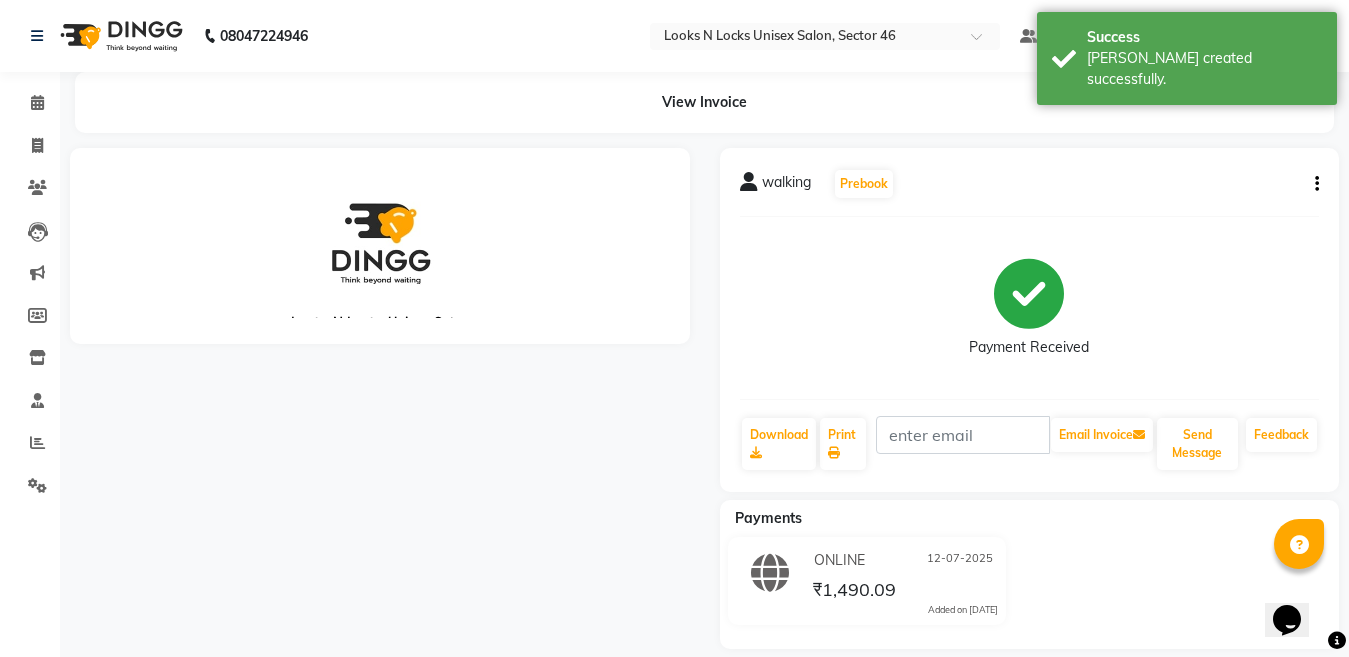 scroll, scrollTop: 0, scrollLeft: 0, axis: both 